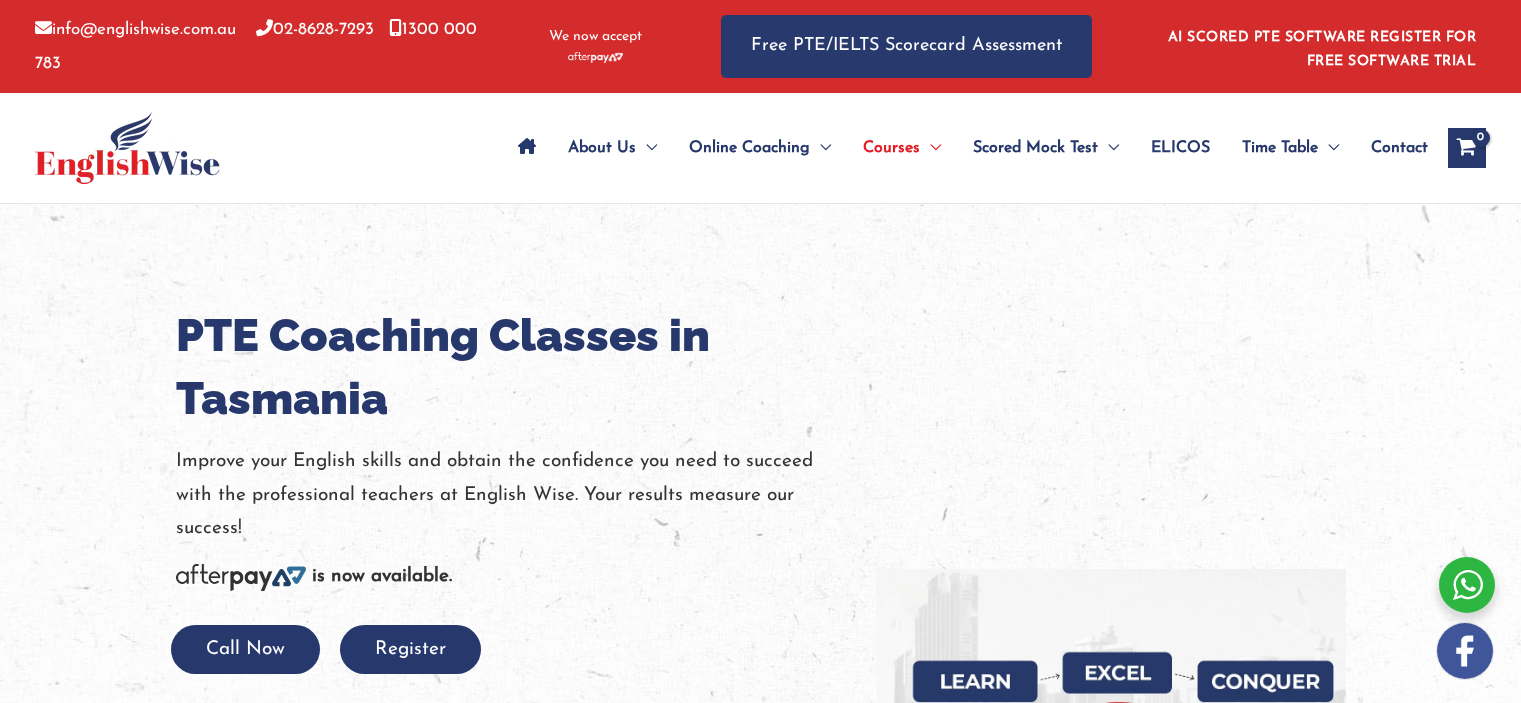 scroll, scrollTop: 0, scrollLeft: 0, axis: both 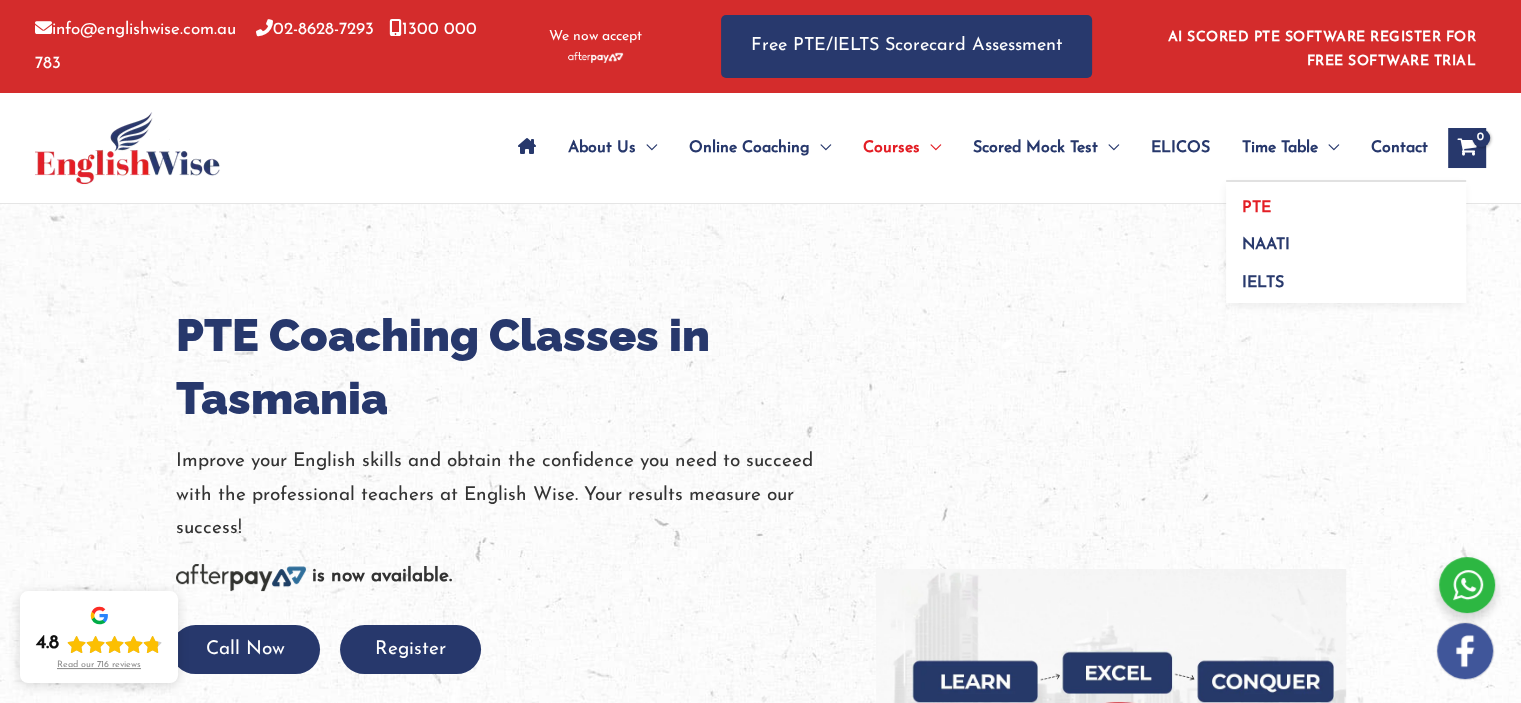 click on "PTE" at bounding box center (1256, 208) 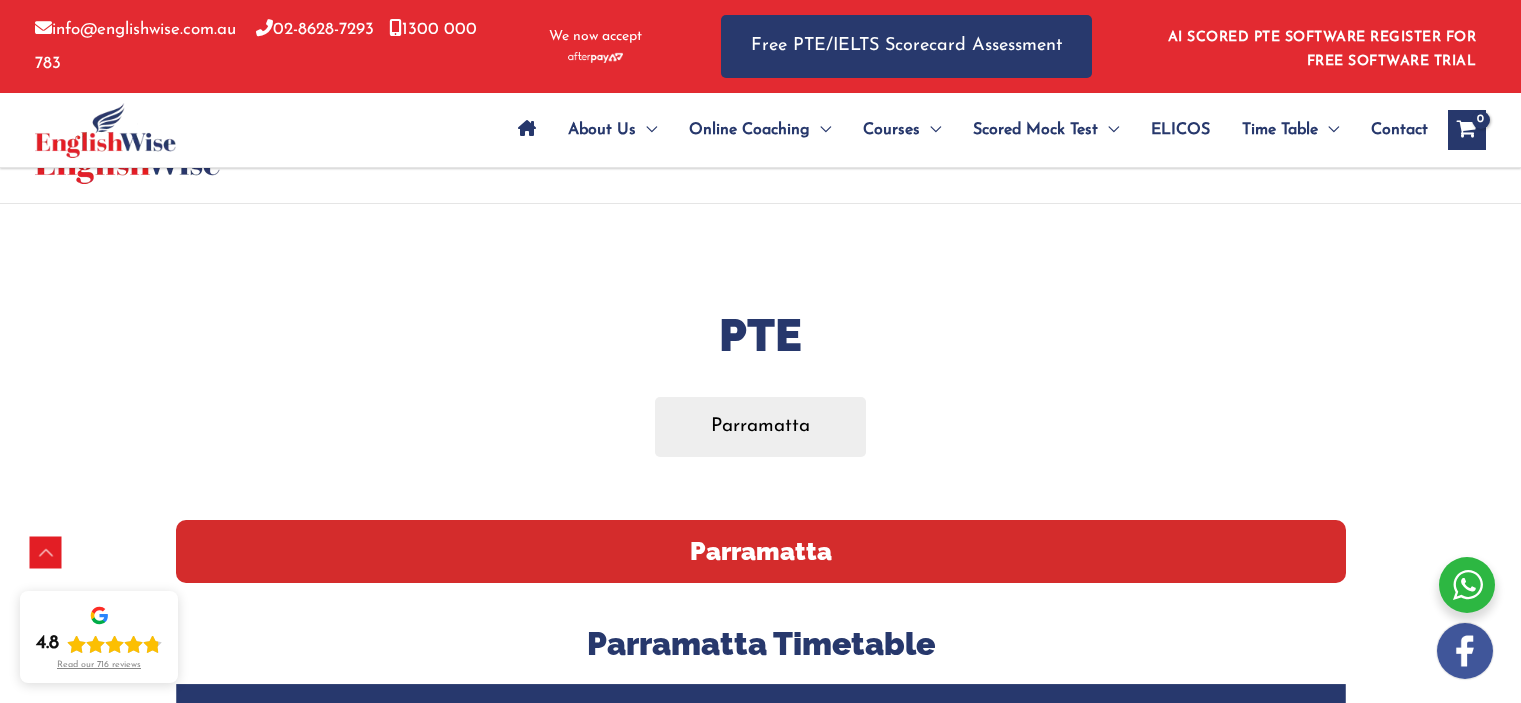 scroll, scrollTop: 1195, scrollLeft: 0, axis: vertical 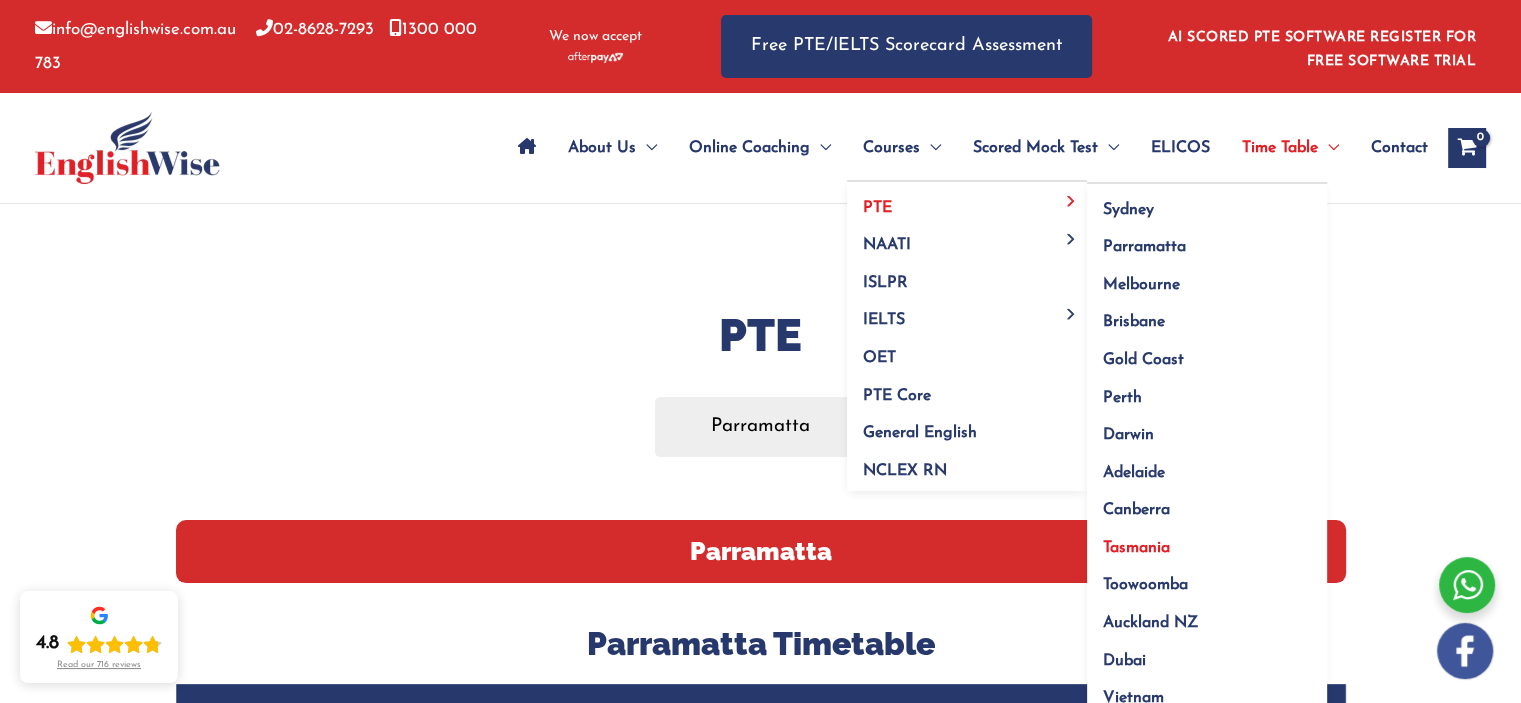 click on "Tasmania" at bounding box center [1136, 548] 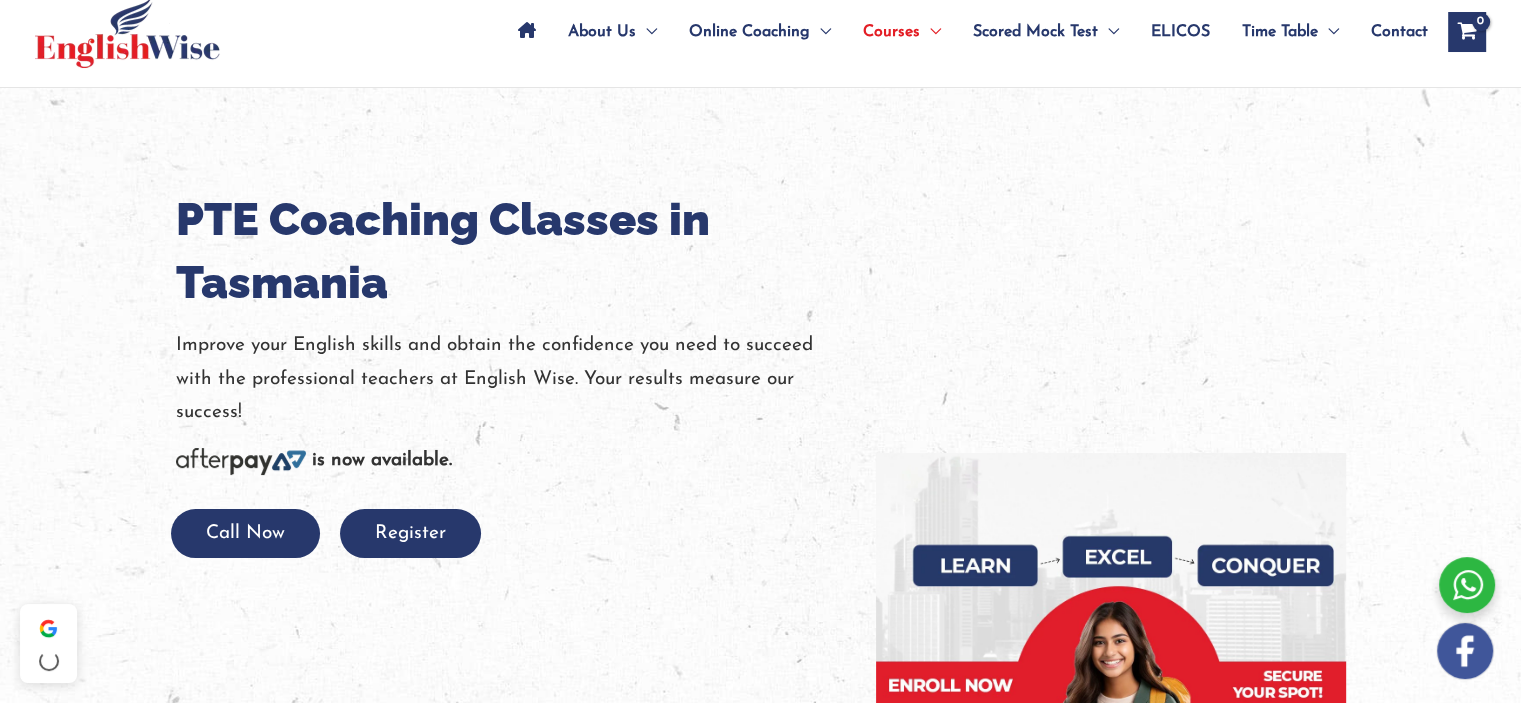scroll, scrollTop: 116, scrollLeft: 0, axis: vertical 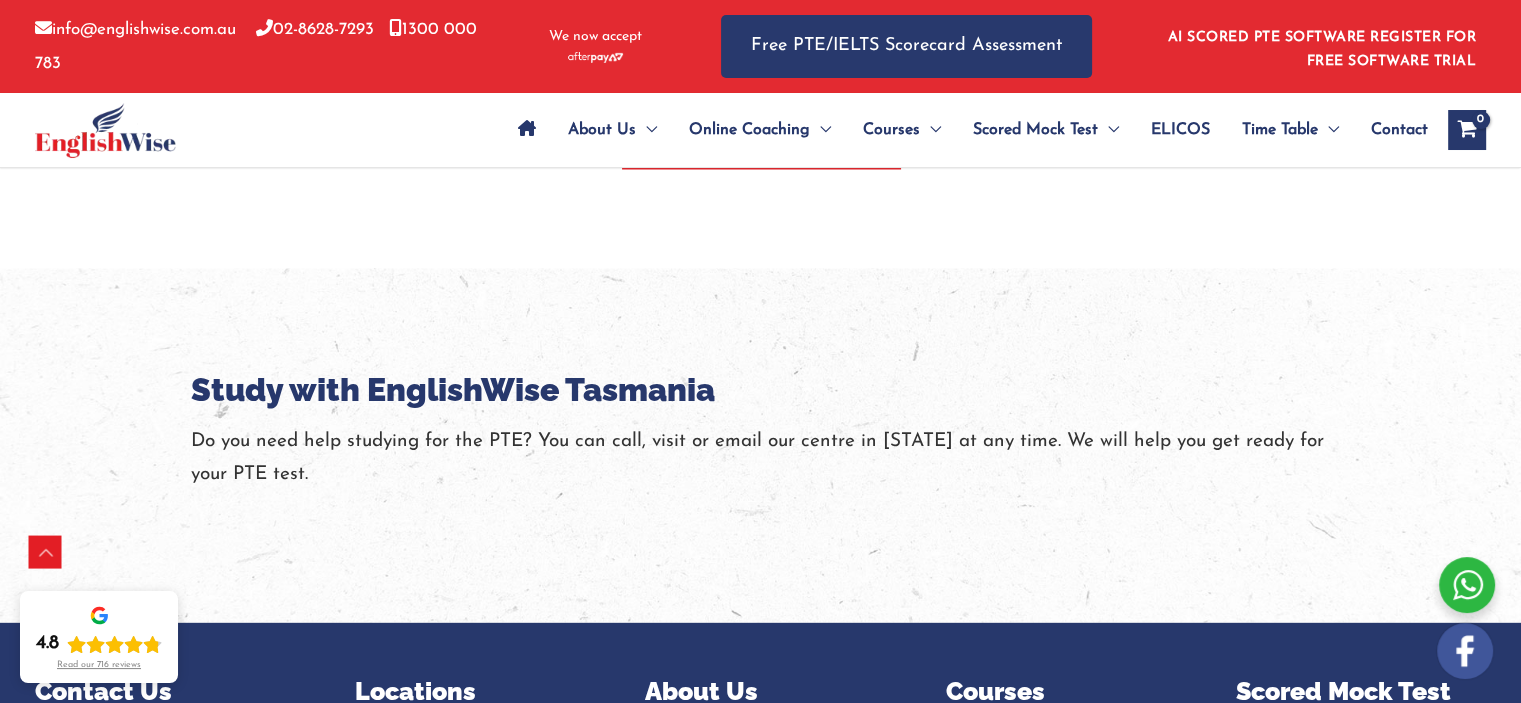 drag, startPoint x: 438, startPoint y: 371, endPoint x: 438, endPoint y: 387, distance: 16 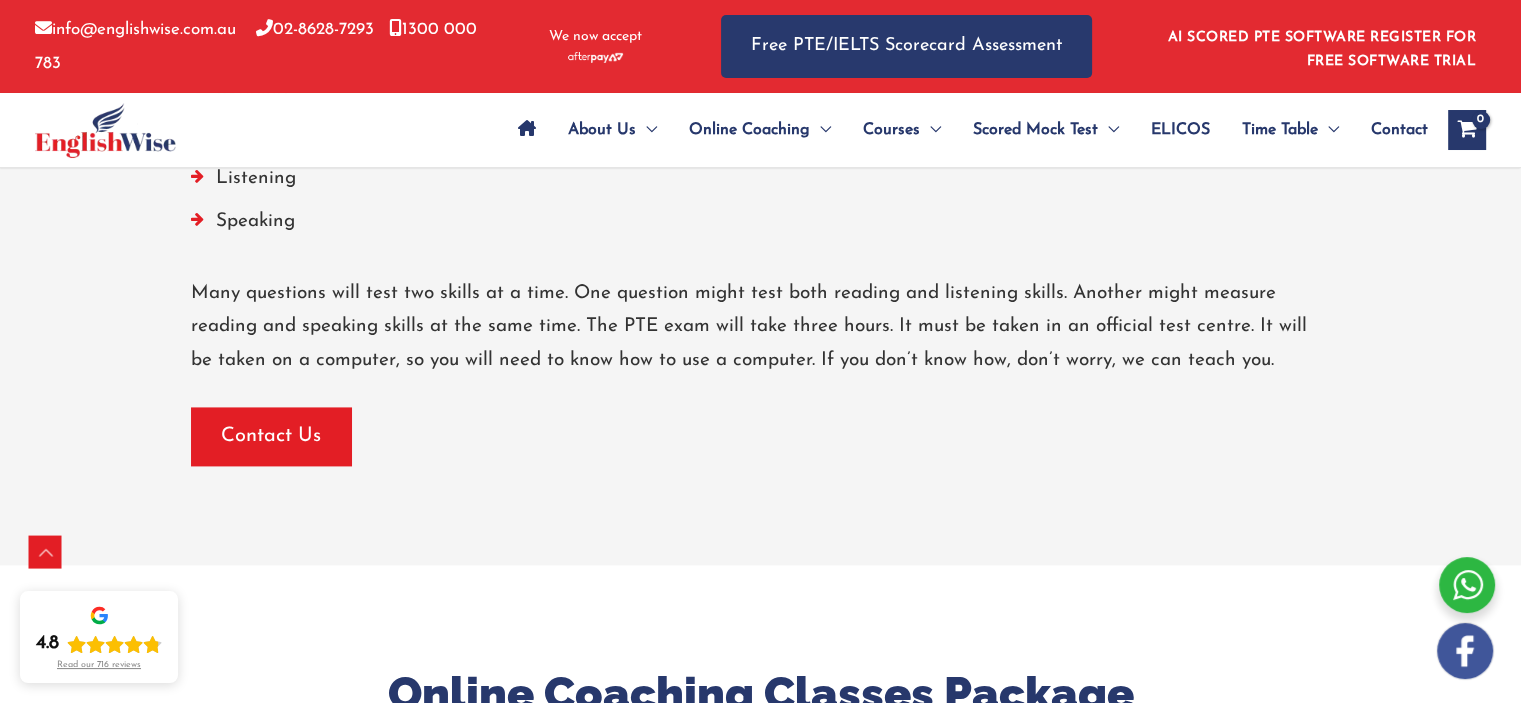 scroll, scrollTop: 2716, scrollLeft: 0, axis: vertical 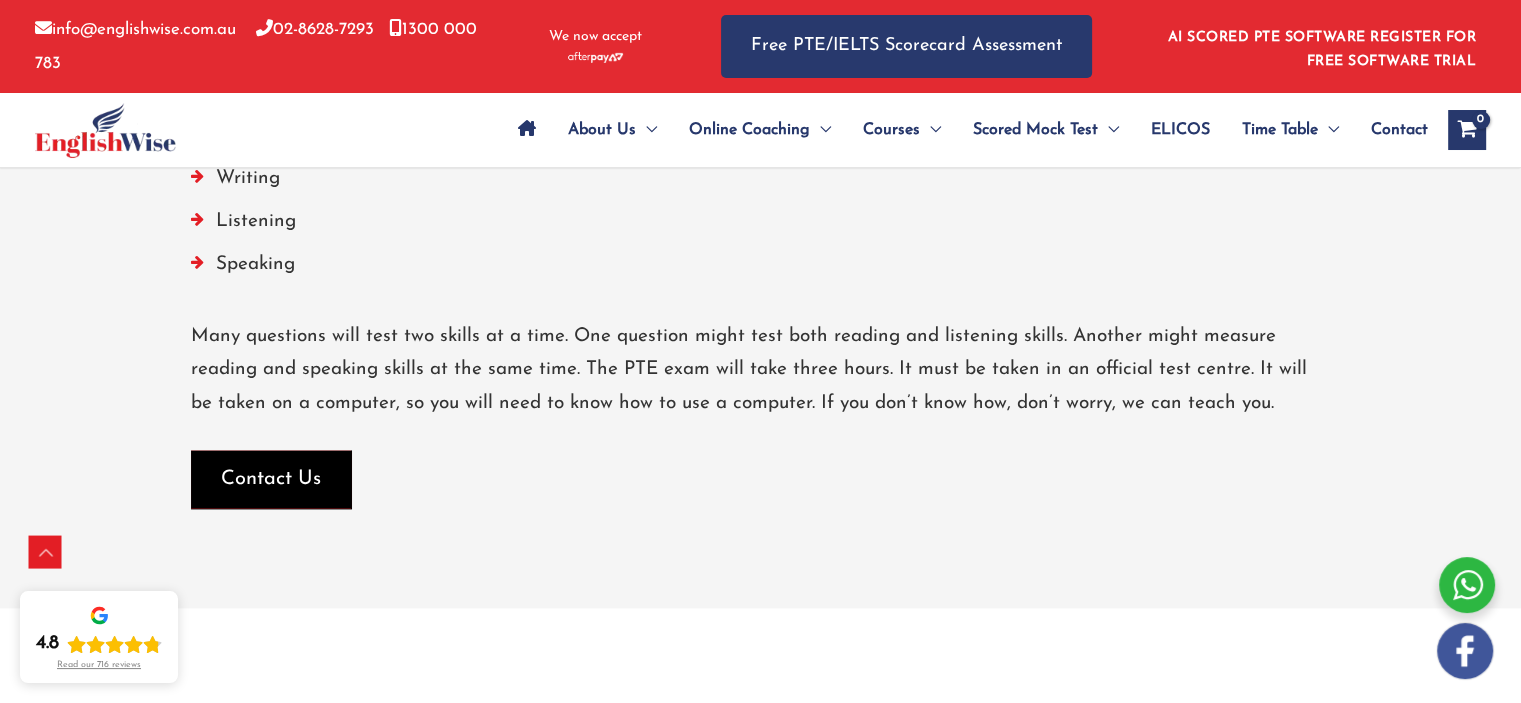 click at bounding box center [271, 479] 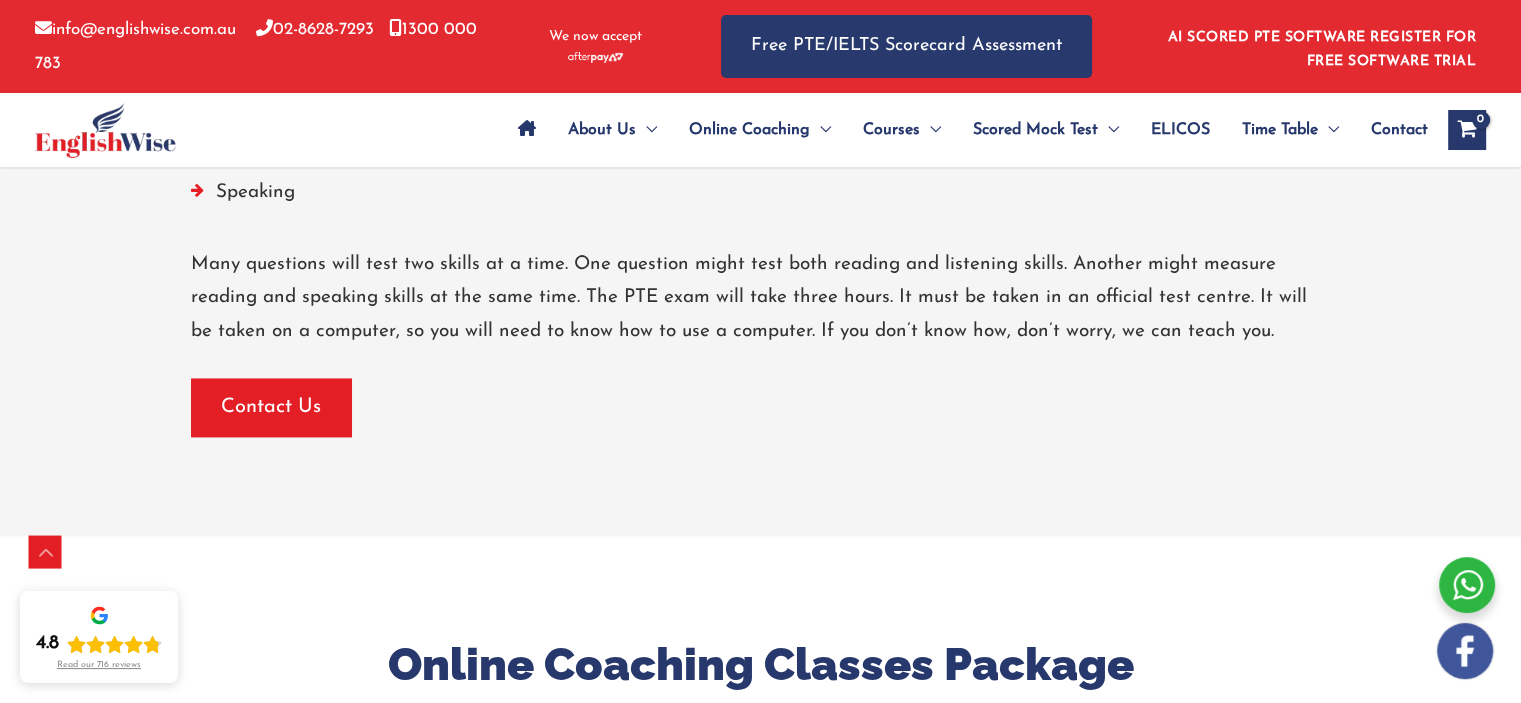 scroll, scrollTop: 2780, scrollLeft: 0, axis: vertical 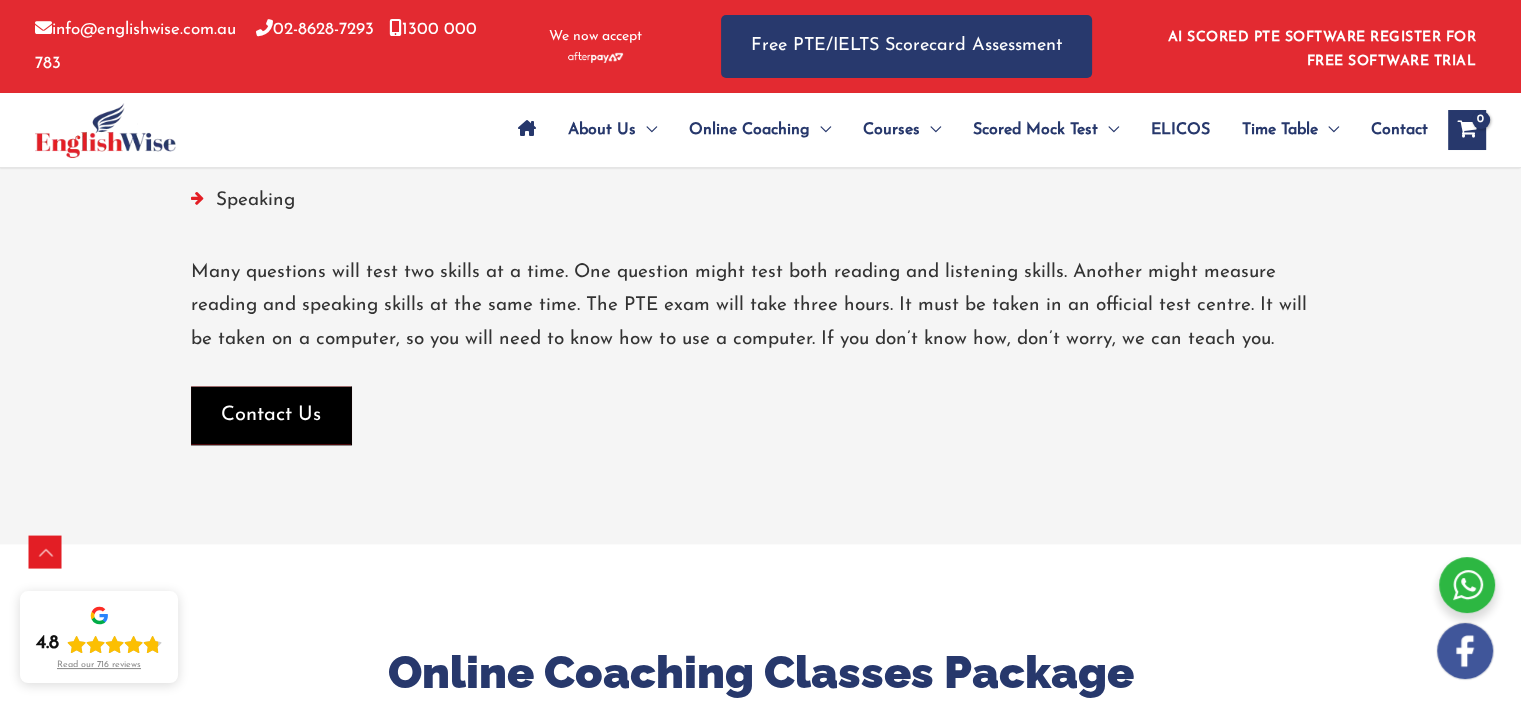 click on "Contact Us" at bounding box center [271, 415] 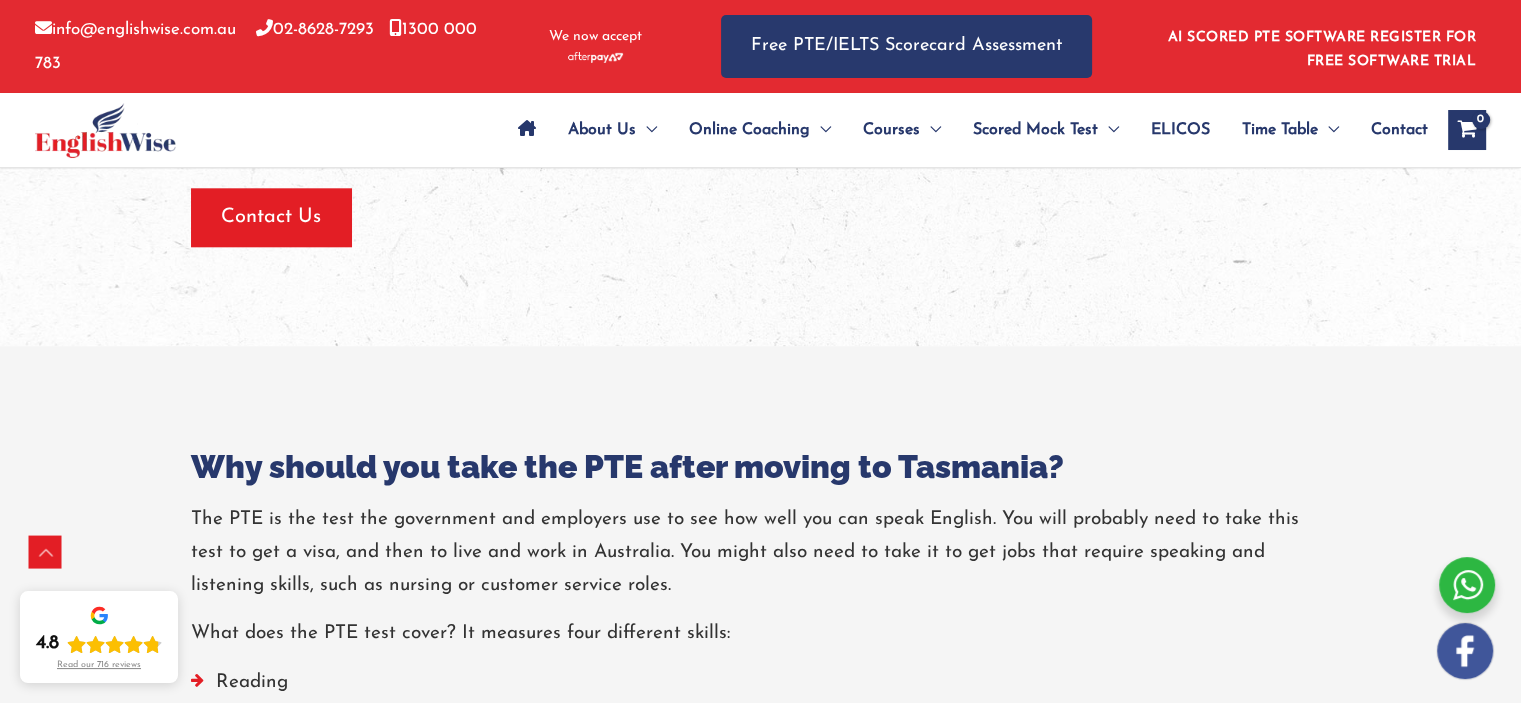 scroll, scrollTop: 1940, scrollLeft: 0, axis: vertical 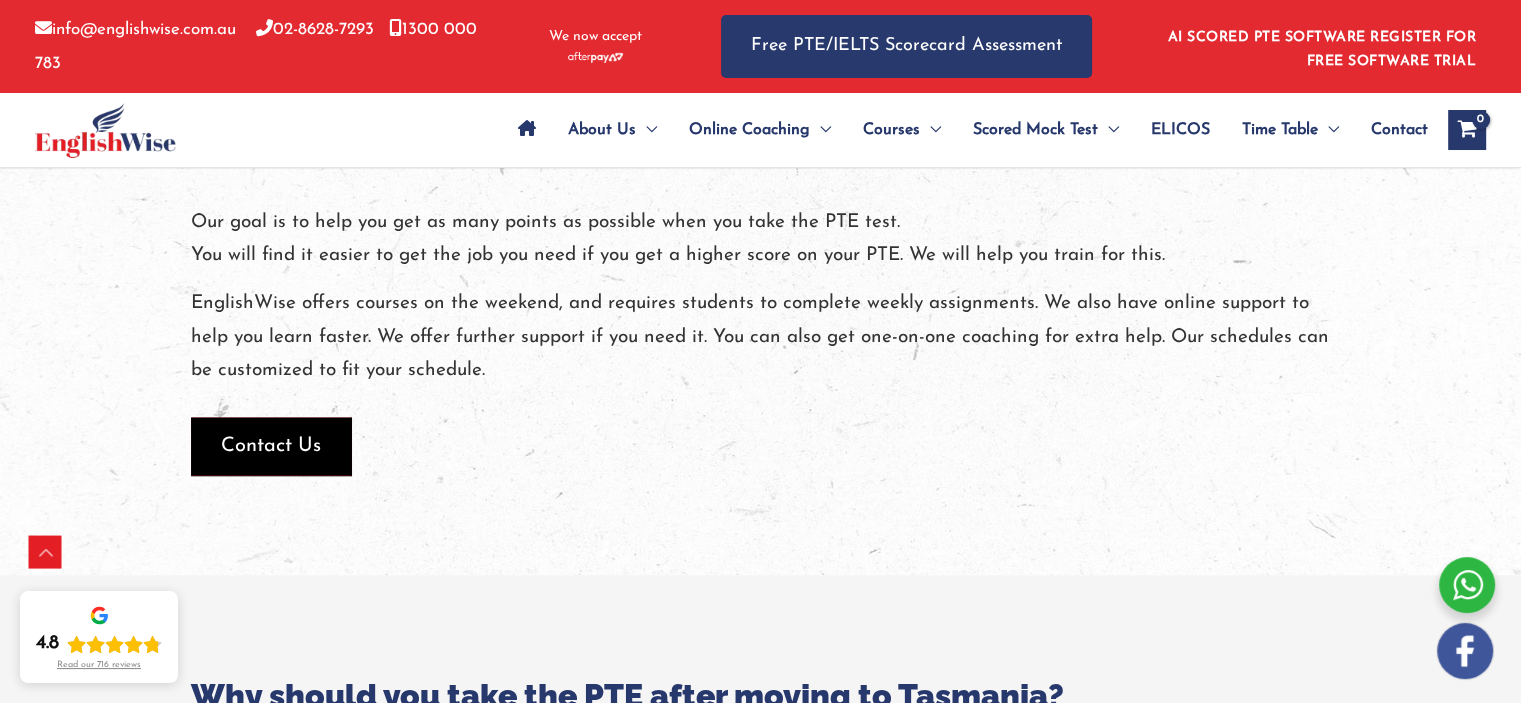 click on "Contact Us" at bounding box center [271, 446] 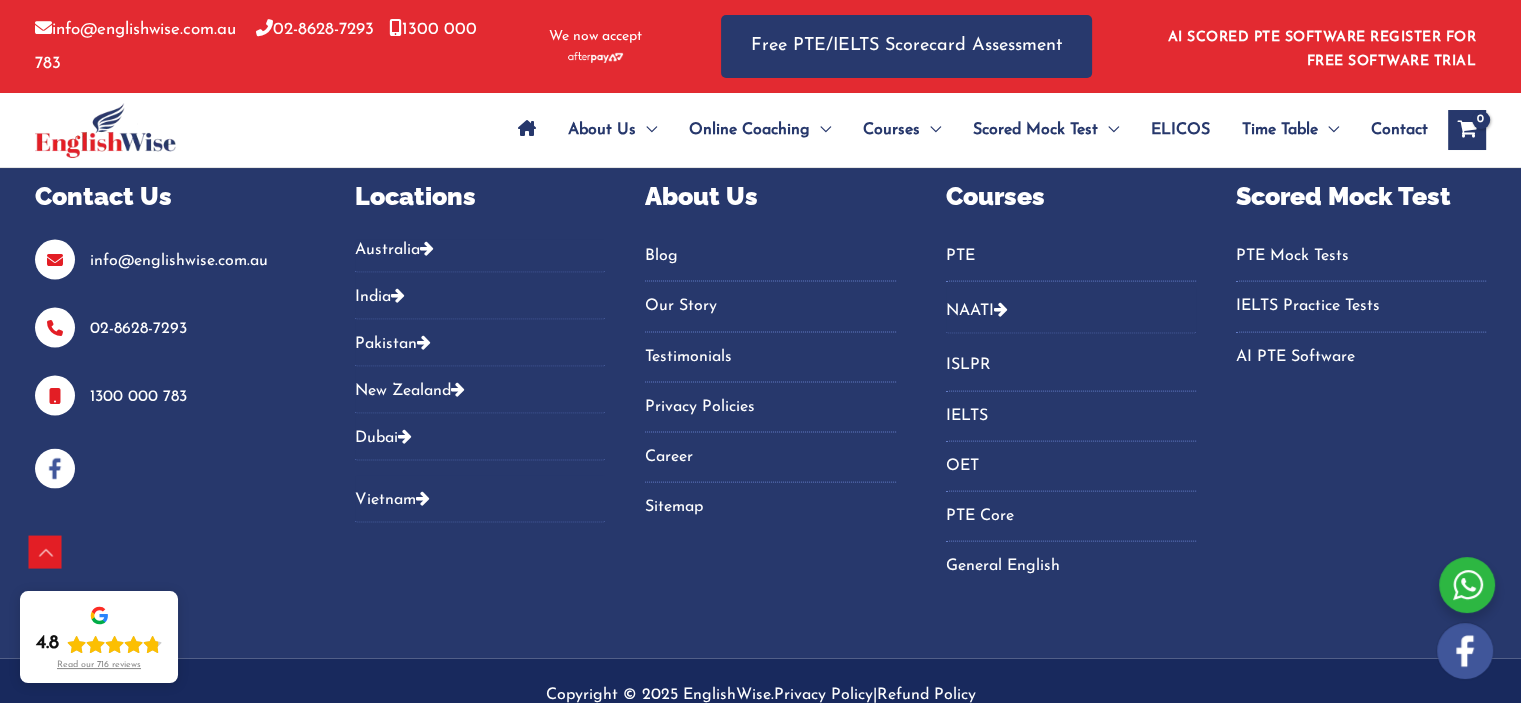 scroll, scrollTop: 4195, scrollLeft: 0, axis: vertical 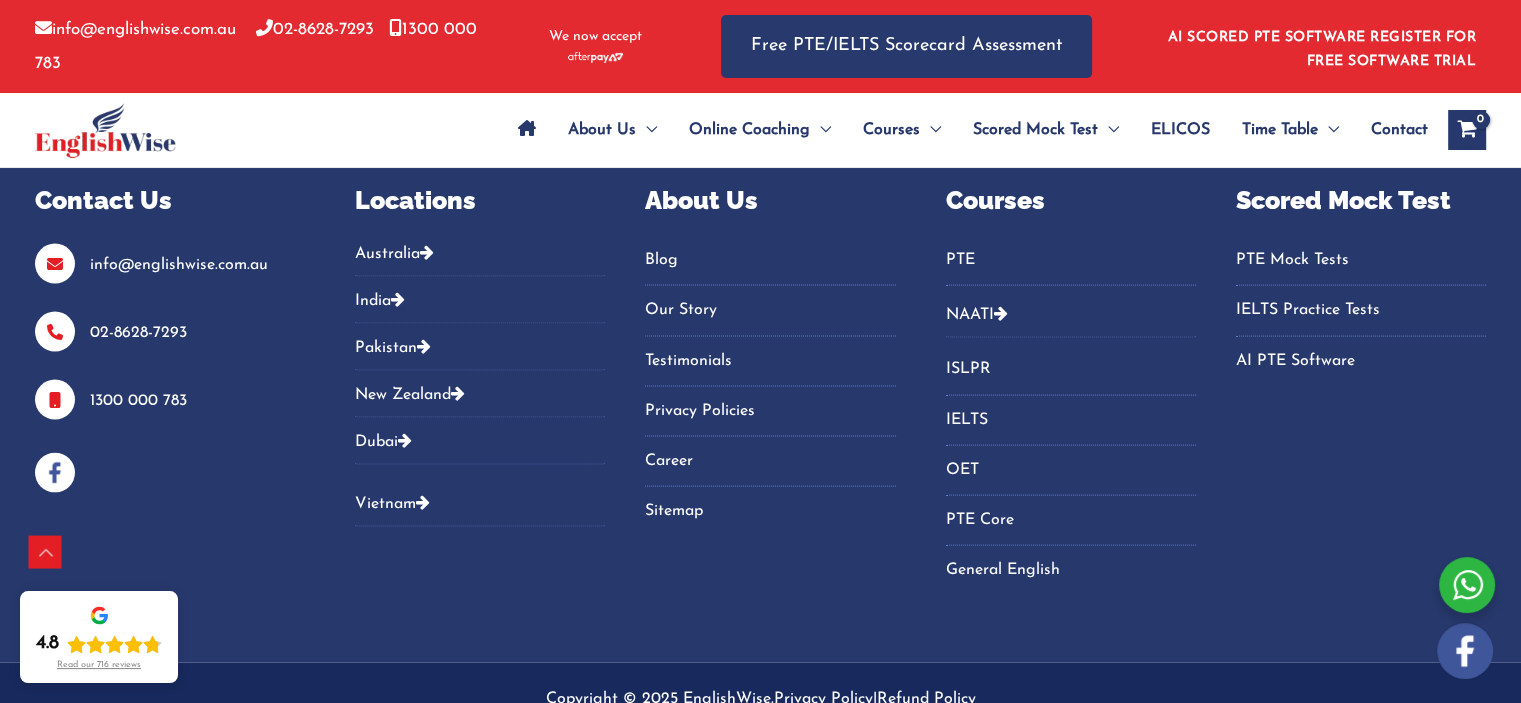 click on "Contact Us
info@englishwise.com.au
02-8628-7293
1300 000 783
Locations
Australia     Sydney  Parramatta  Melbourne  Brisbane  Gold Coast  Perth  Darwin  Adelaide  Canberra  Tasmania  Toowoomba  India     Ludhiana  Noida  Kurukshetra  Pakistan     Karachi  Peshawar  Lahore  New Zealand    Auckland  Dubai     Vietnam     About Us Blog Our Story Testimonials Privacy Policies Career Sitemap Courses PTE NAATI     Naati CCL Hindi  Naati CCL Punjabi Naati CCL Nepali  Naati CCL Urdu  ISLPR IELTS OET PTE Core General English Scored Mock Test PTE Mock Tests IELTS Practice Tests AI PTE Software" at bounding box center [760, 402] 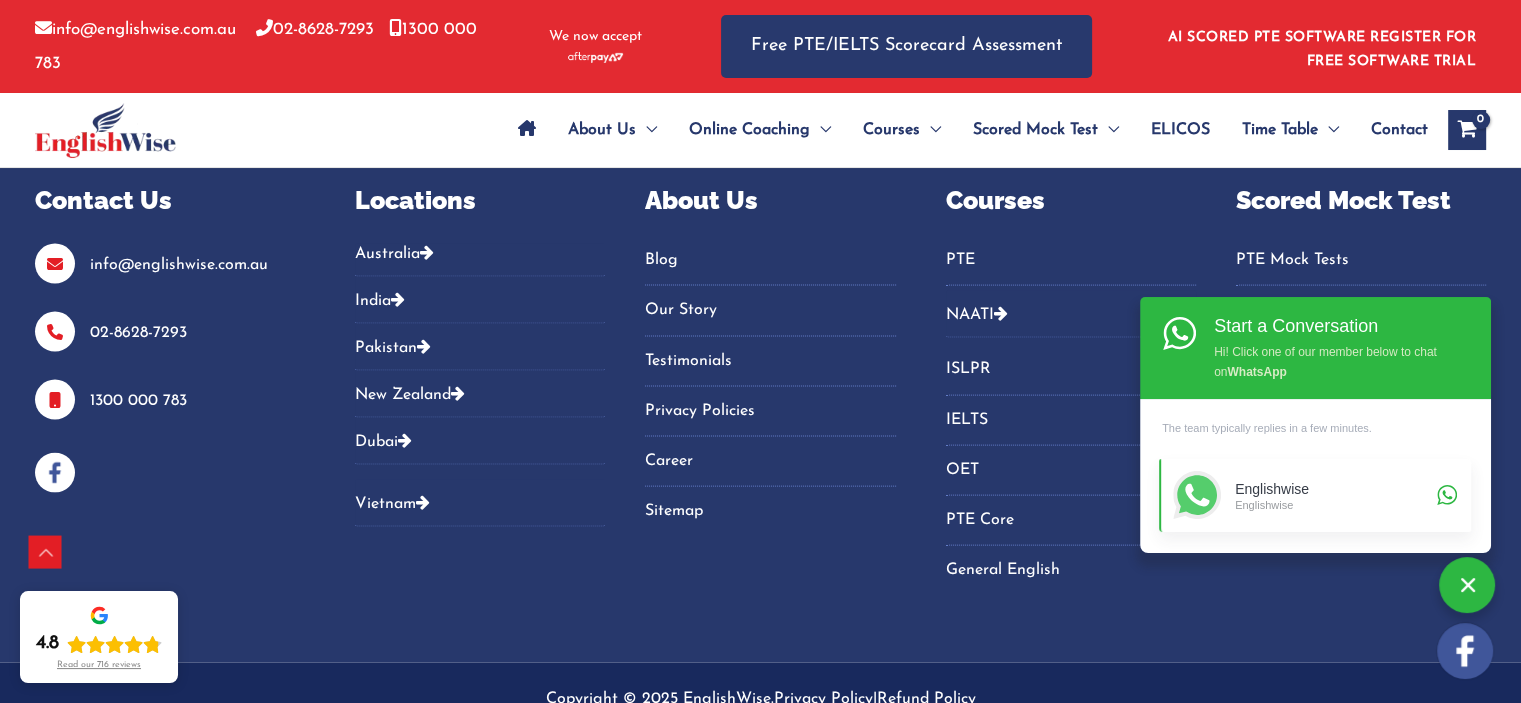 click on "Englishwise" at bounding box center (1333, 489) 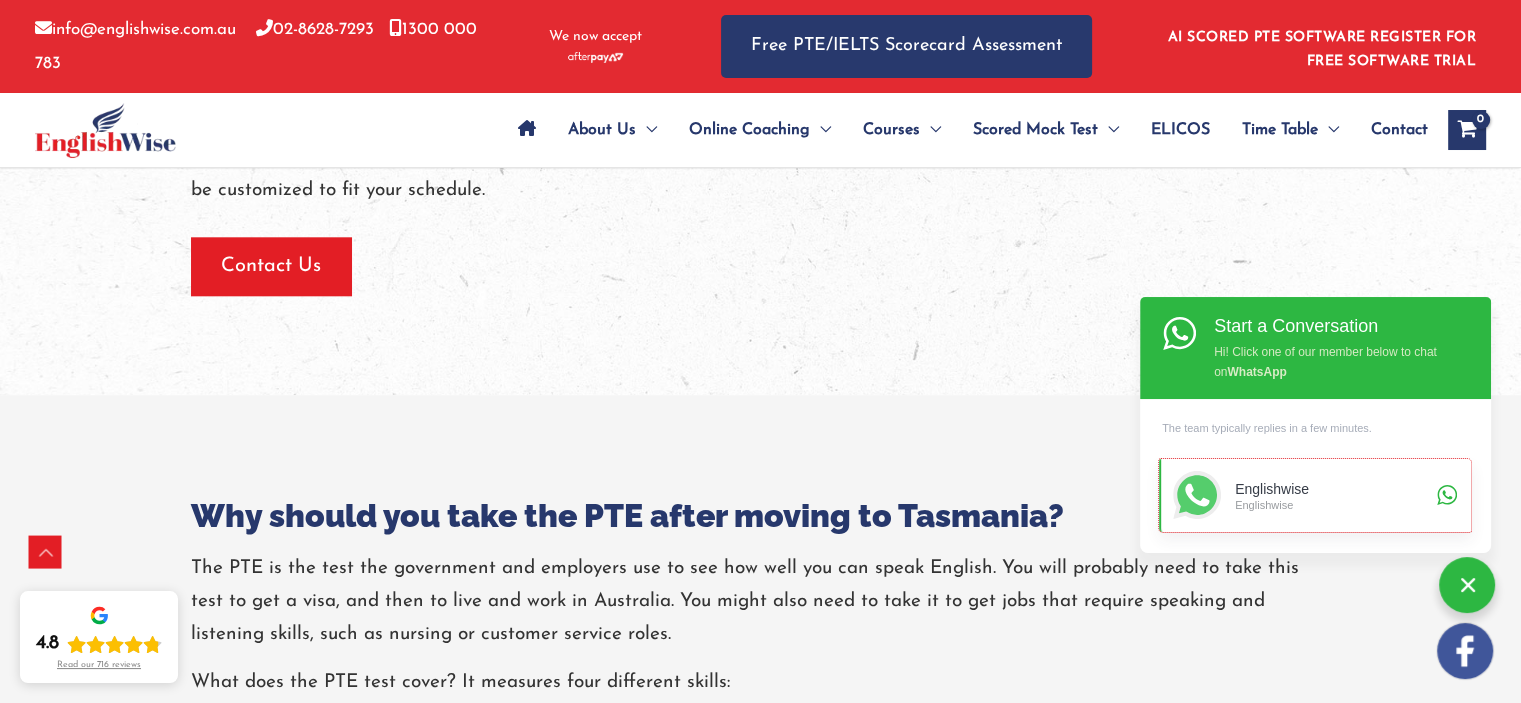 scroll, scrollTop: 2120, scrollLeft: 0, axis: vertical 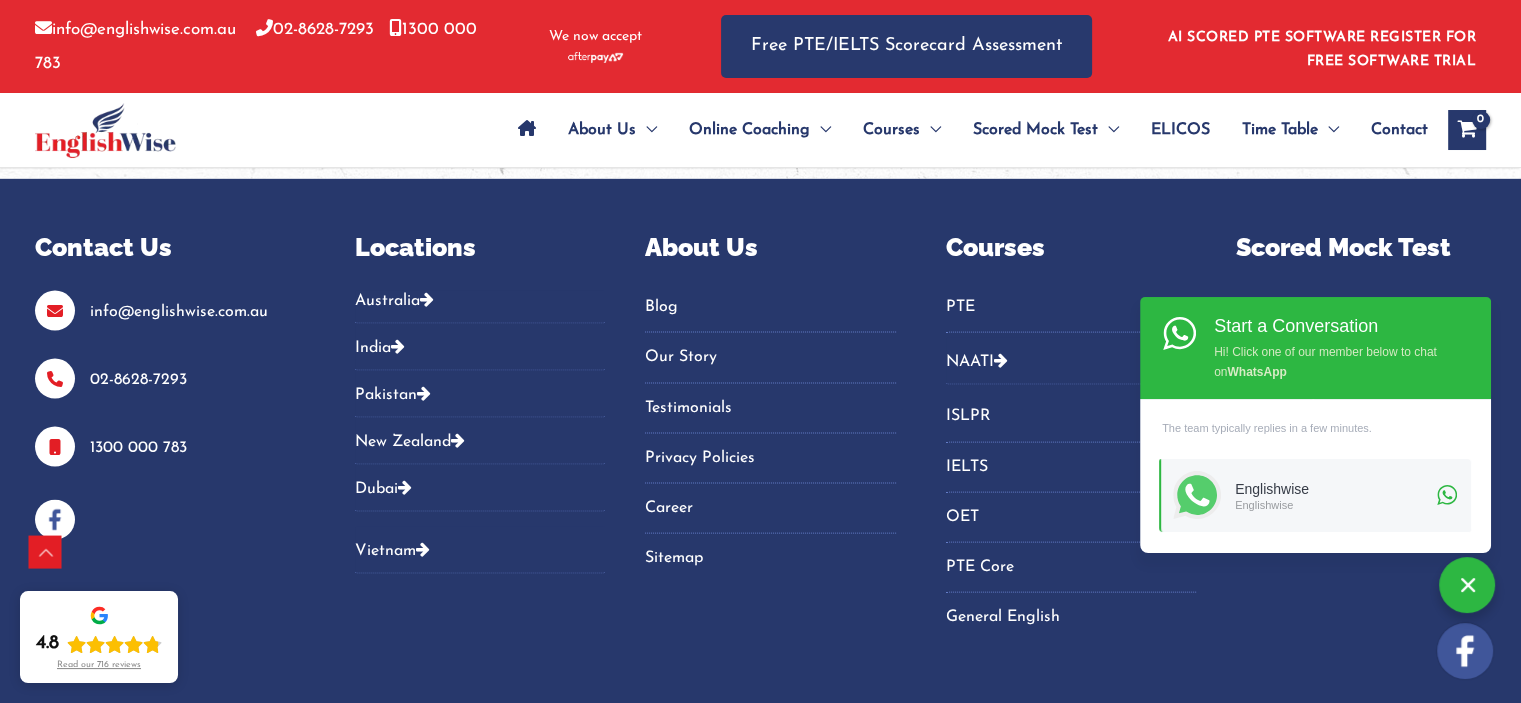 click on "Contact Us
info@englishwise.com.au
02-8628-7293
1300 000 783
Locations
Australia     Sydney  Parramatta  Melbourne  Brisbane  Gold Coast  Perth  Darwin  Adelaide  Canberra  Tasmania  Toowoomba  India     Ludhiana  Noida  Kurukshetra  Pakistan     Karachi  Peshawar  Lahore  New Zealand    Auckland  Dubai     Vietnam     About Us Blog Our Story Testimonials Privacy Policies Career Sitemap Courses PTE NAATI     Naati CCL Hindi  Naati CCL Punjabi Naati CCL Nepali  Naati CCL Urdu  ISLPR IELTS OET PTE Core General English Scored Mock Test PTE Mock Tests IELTS Practice Tests AI PTE Software" at bounding box center [760, 449] 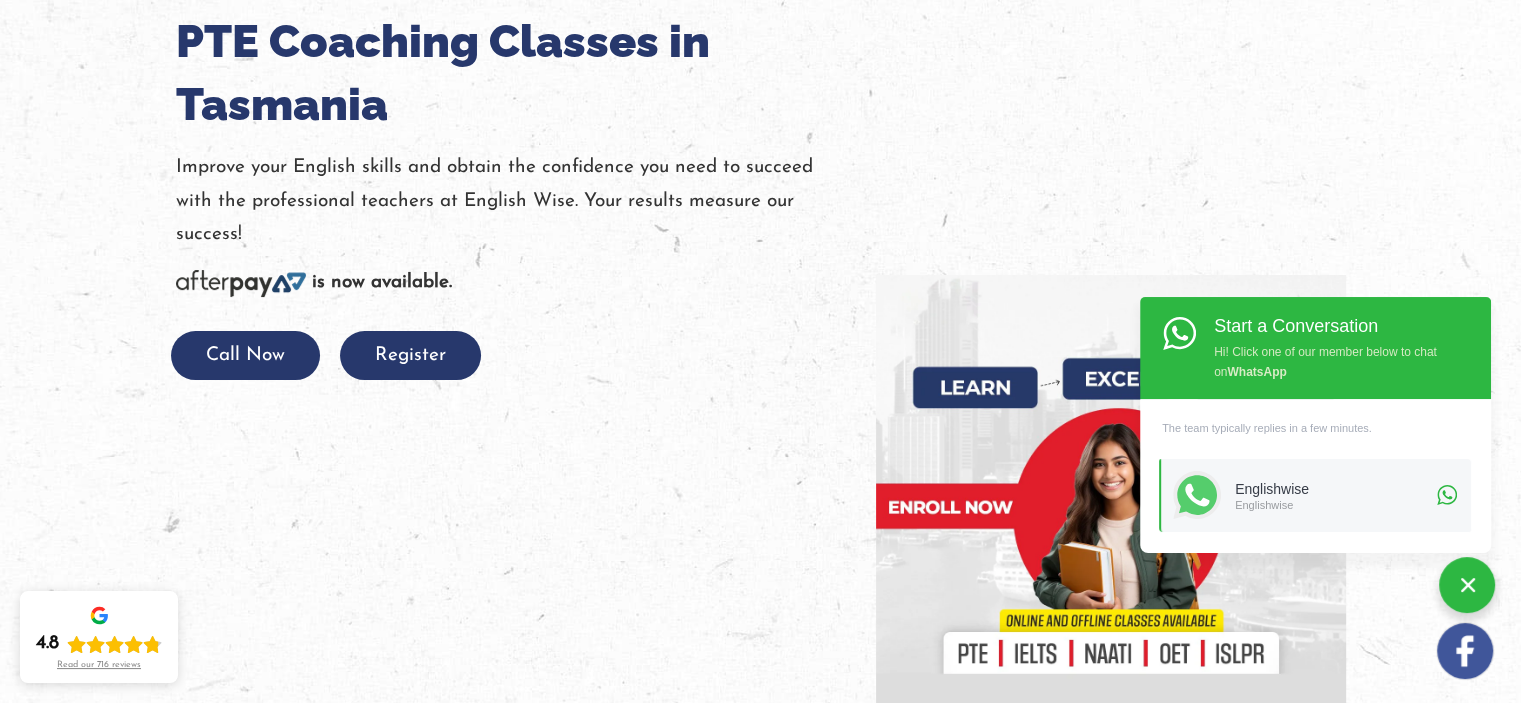 scroll, scrollTop: 228, scrollLeft: 0, axis: vertical 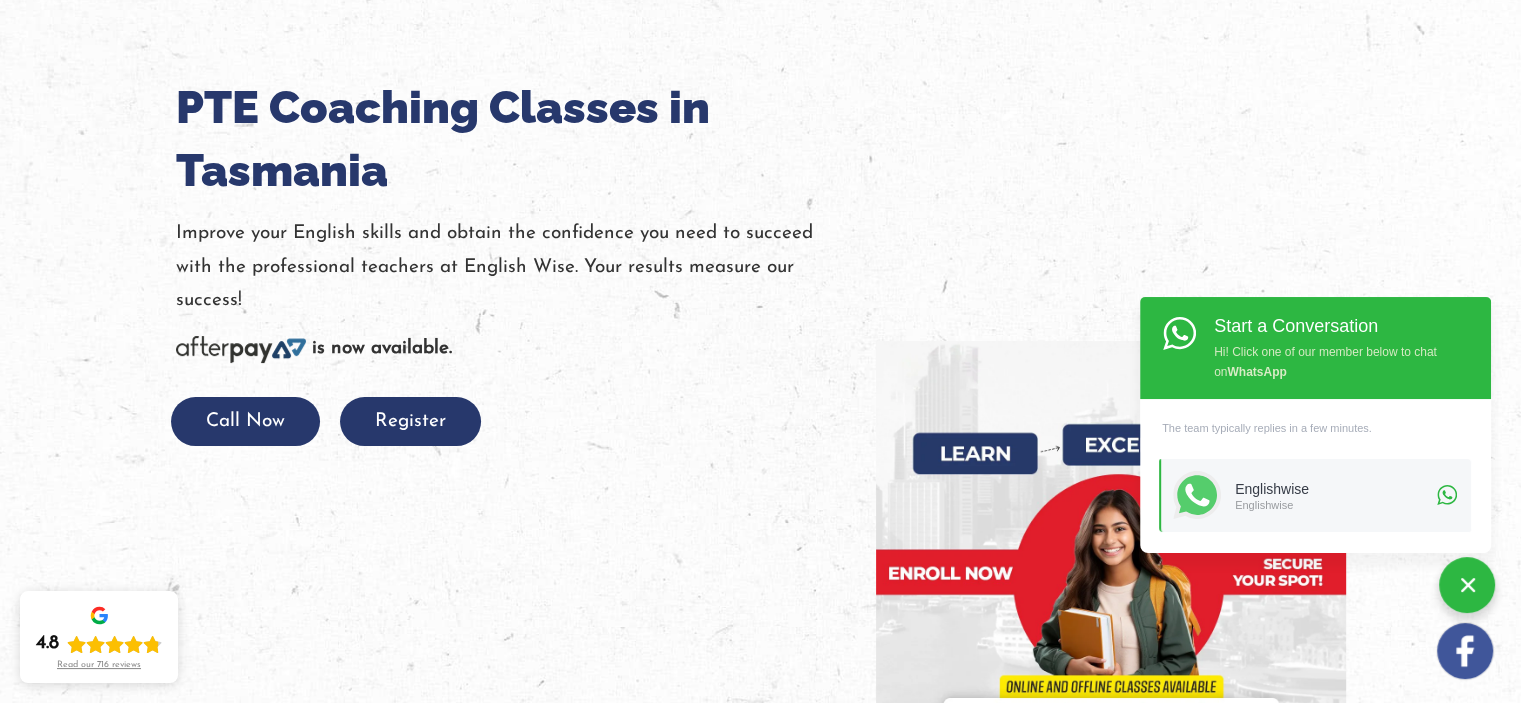 click at bounding box center [1111, 576] 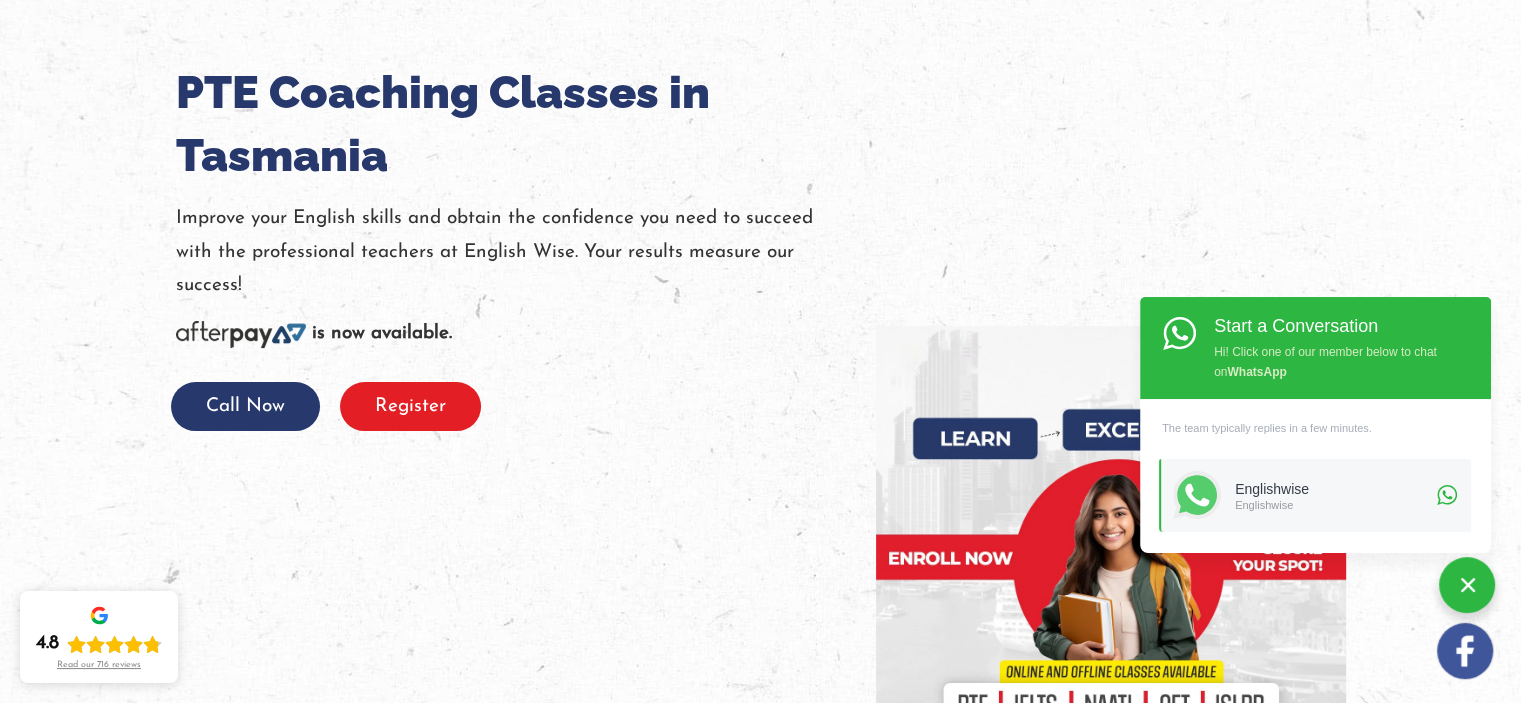 scroll, scrollTop: 242, scrollLeft: 0, axis: vertical 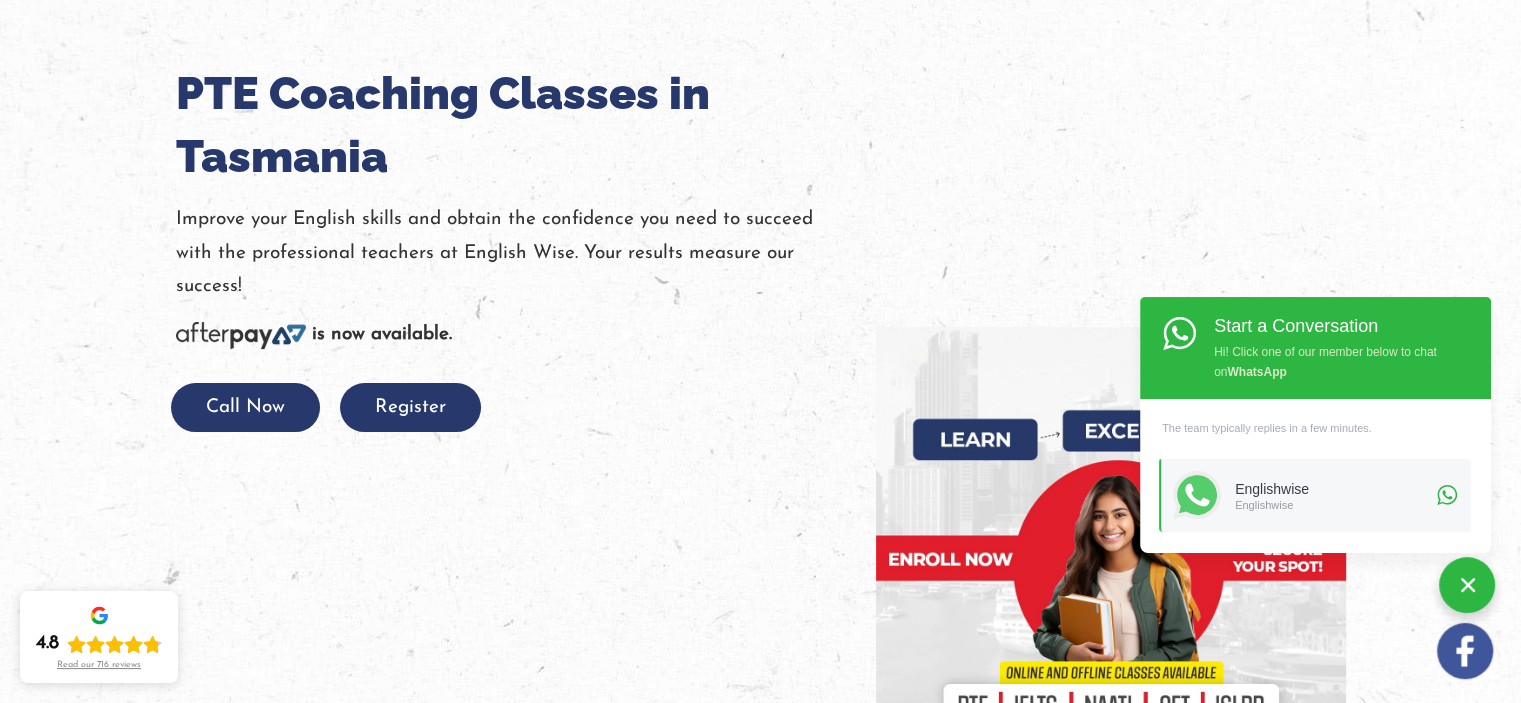 click at bounding box center (1467, 585) 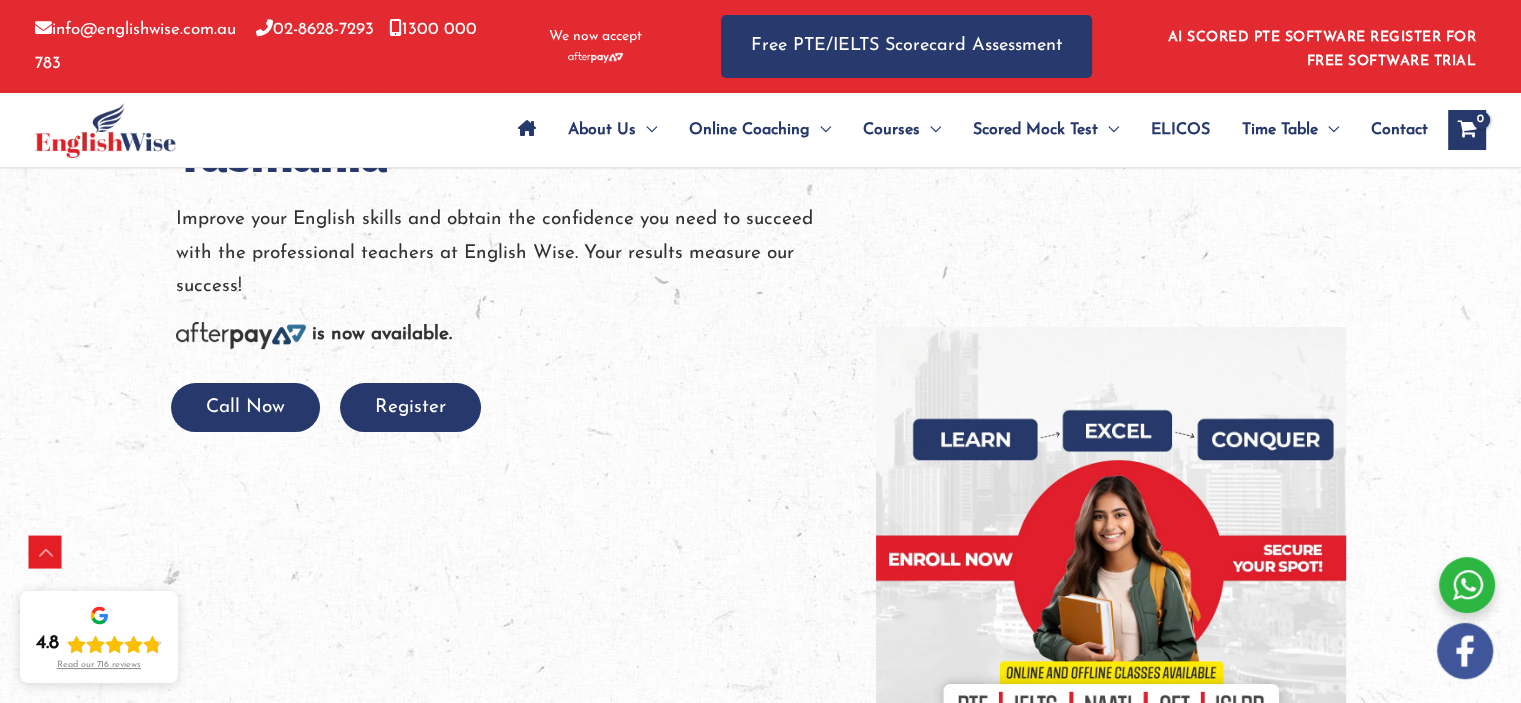 scroll, scrollTop: 431, scrollLeft: 0, axis: vertical 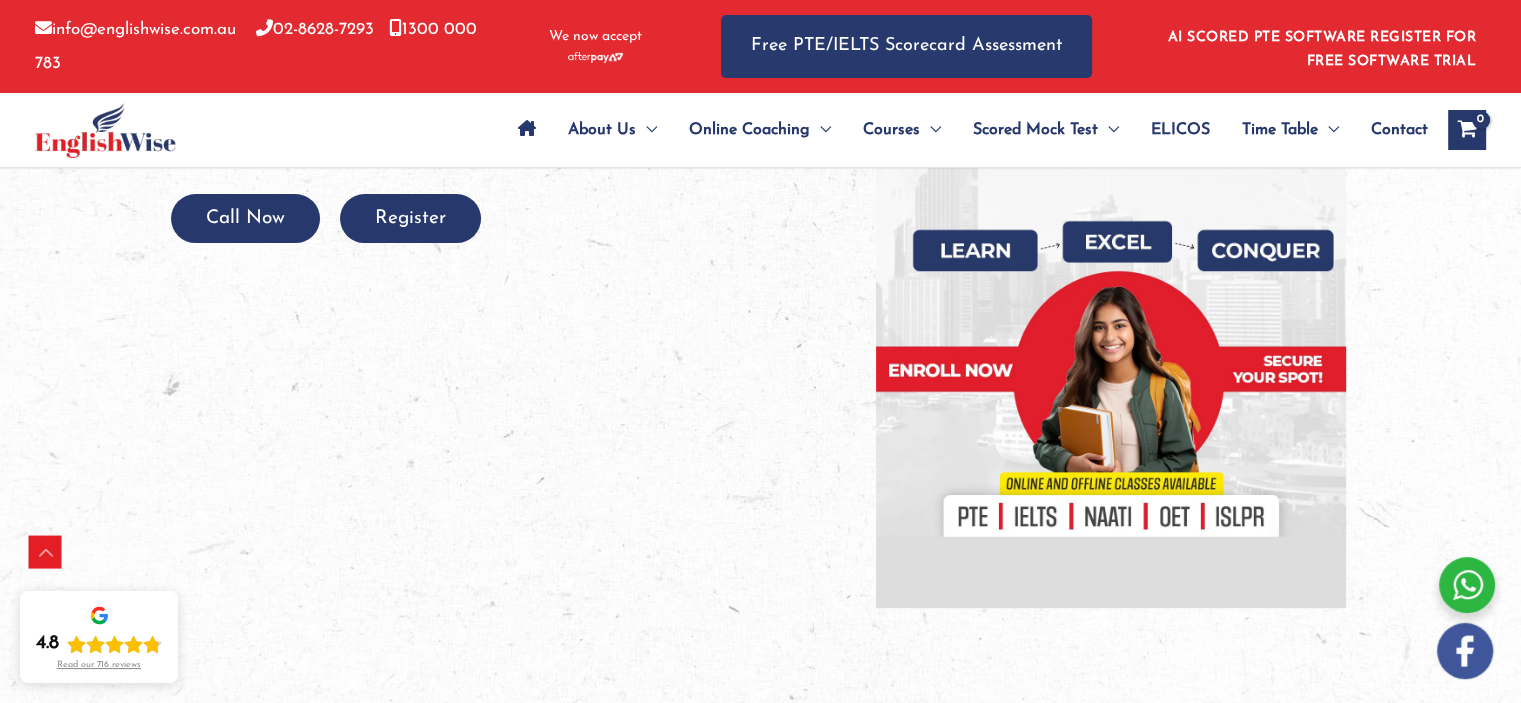 click at bounding box center [1111, 373] 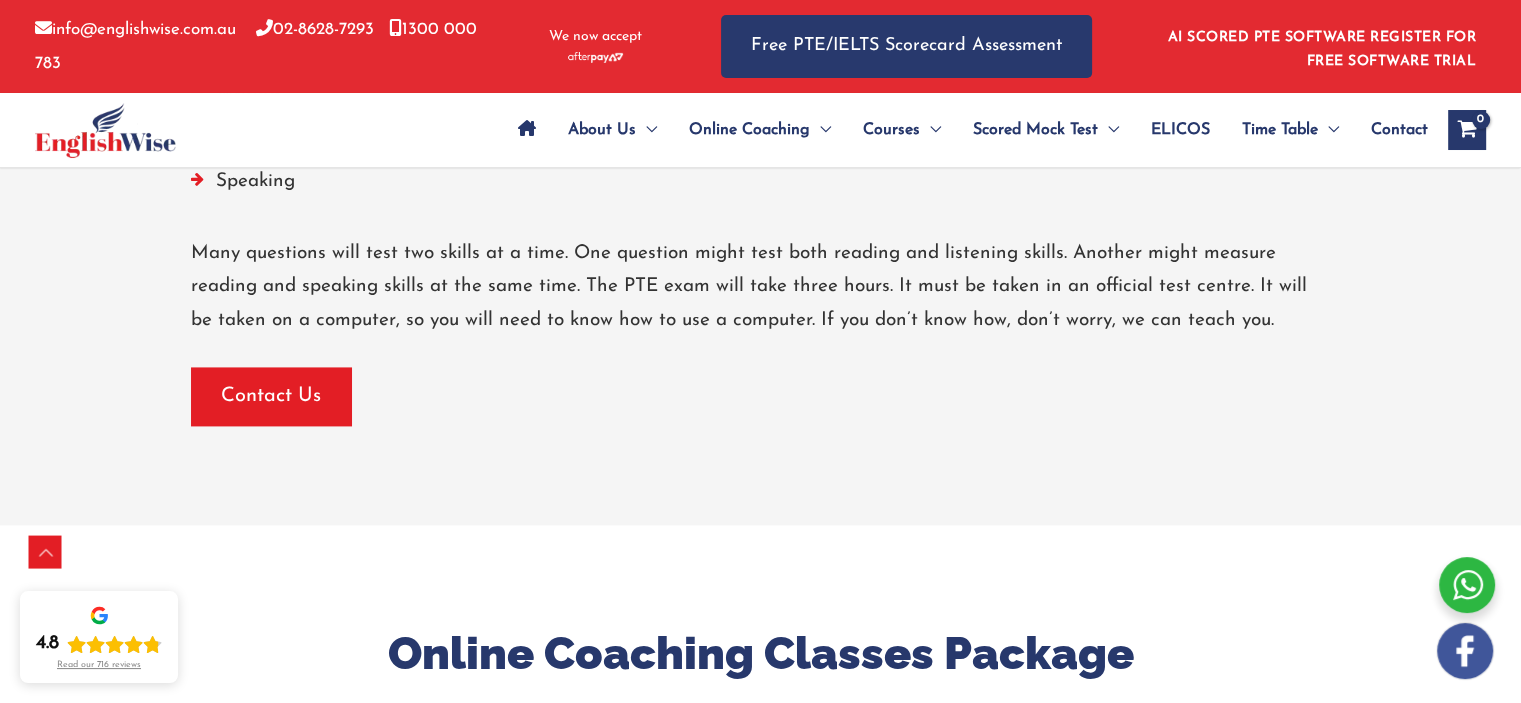 scroll, scrollTop: 2800, scrollLeft: 0, axis: vertical 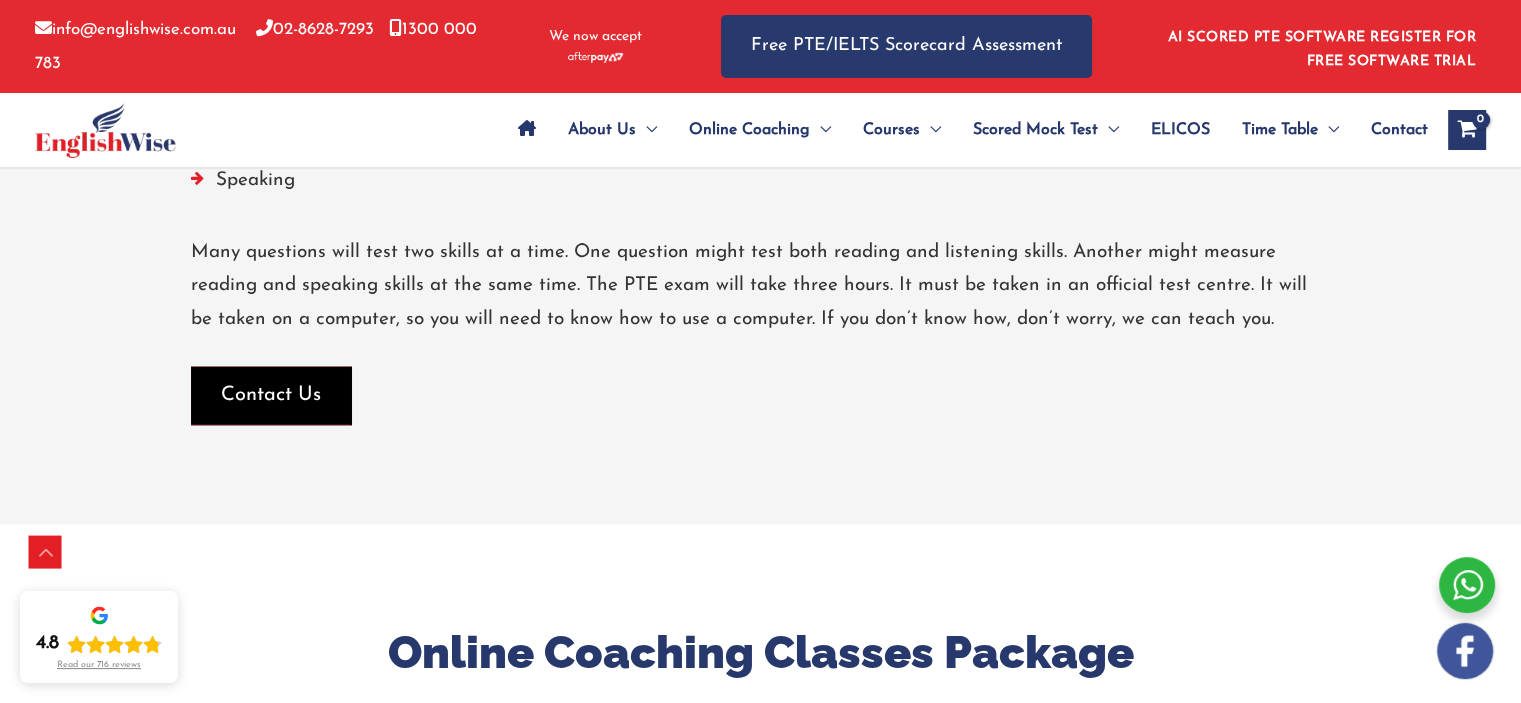 click on "Contact Us" at bounding box center [271, 395] 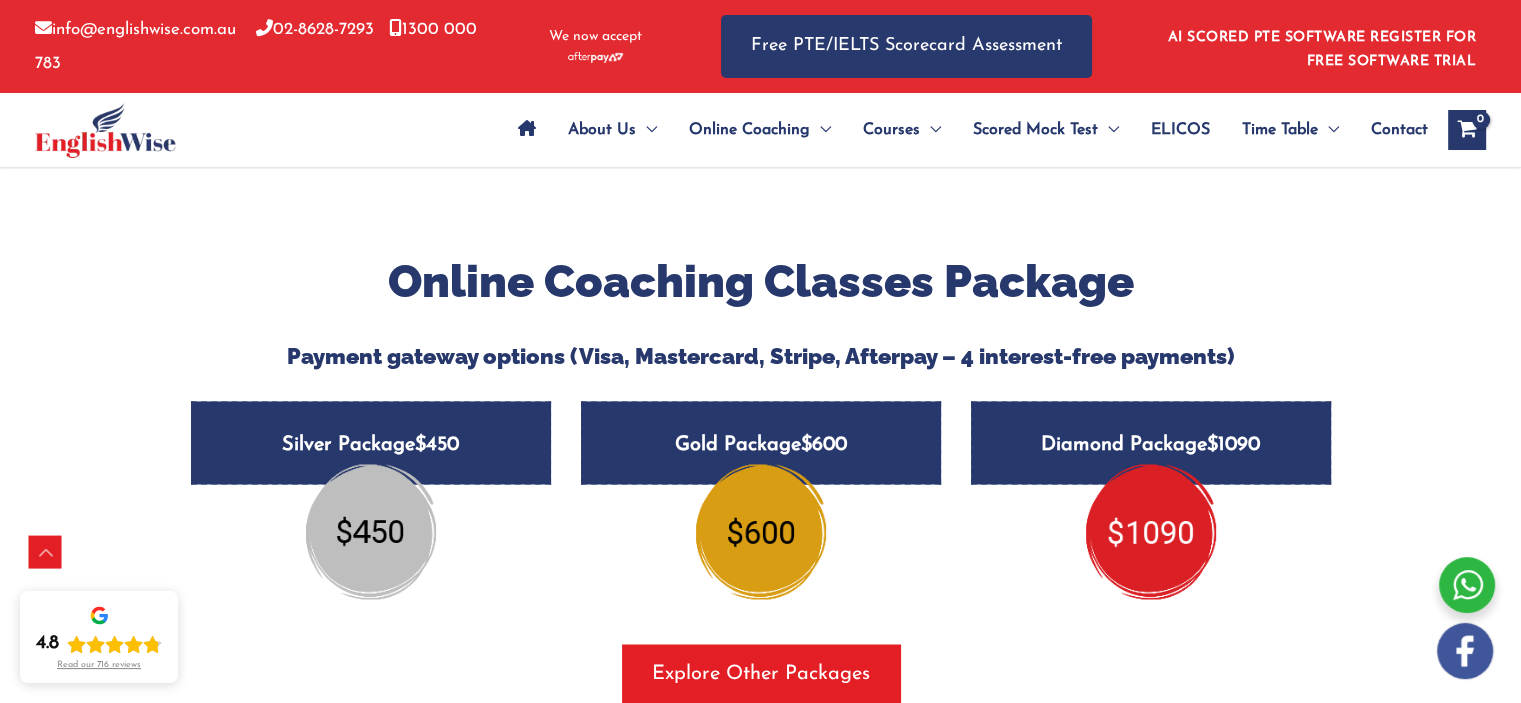 scroll, scrollTop: 3143, scrollLeft: 0, axis: vertical 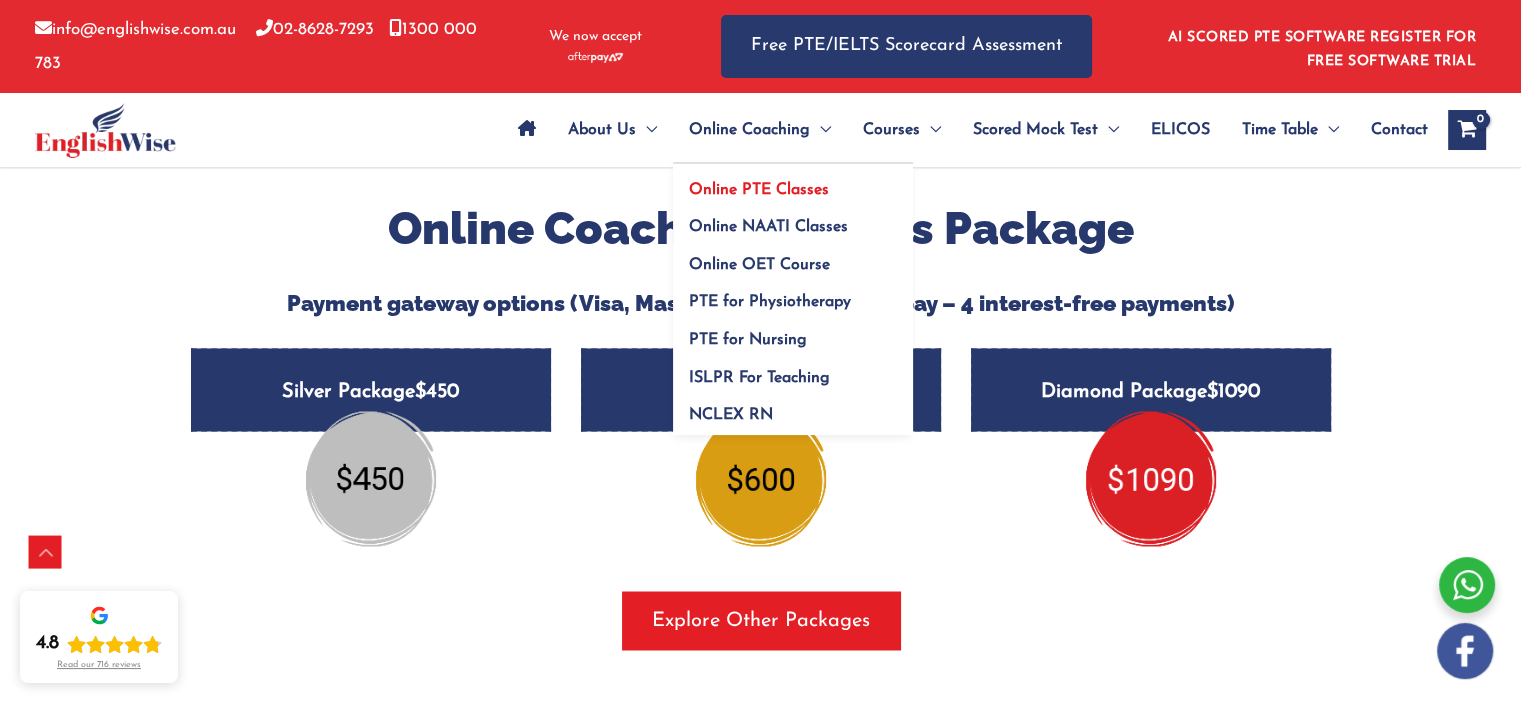 click on "Online PTE Classes" at bounding box center (759, 190) 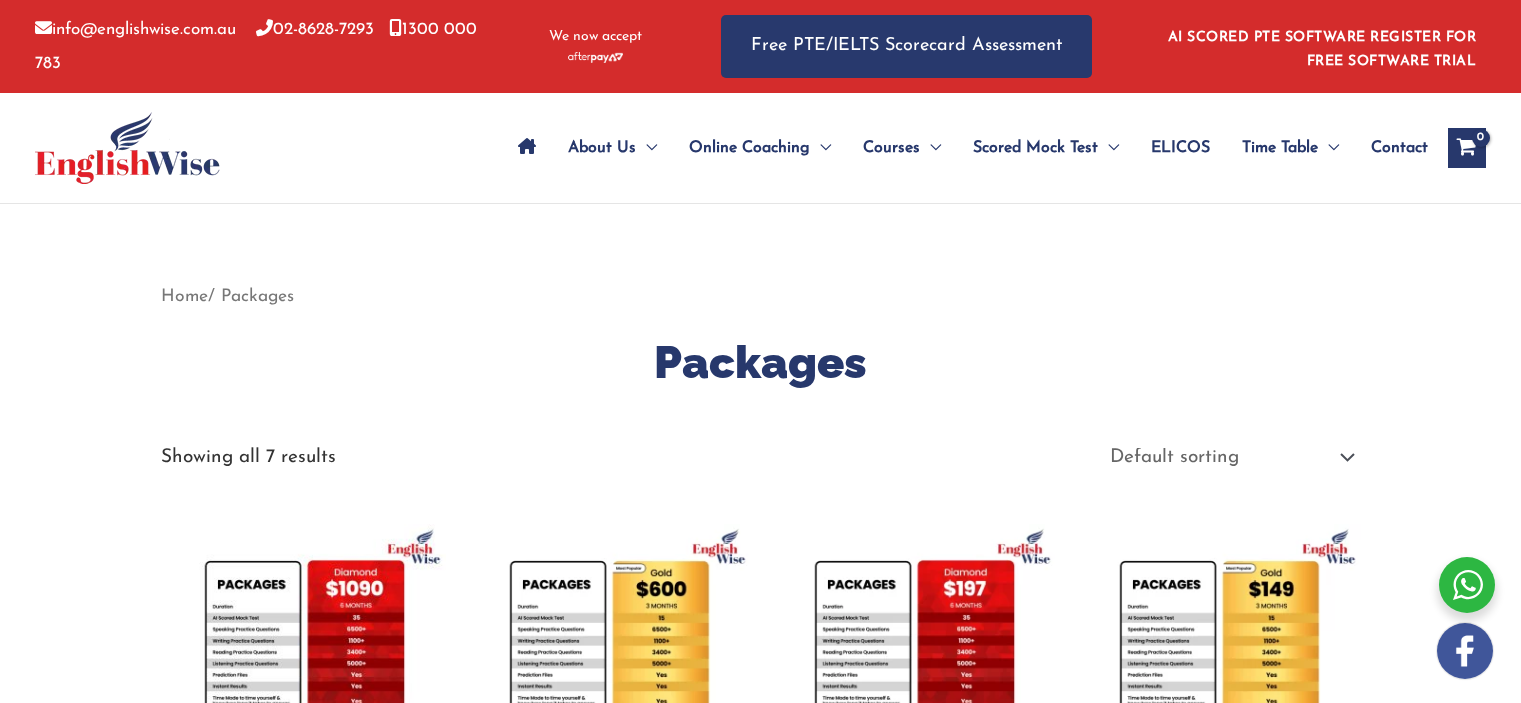 scroll, scrollTop: 0, scrollLeft: 0, axis: both 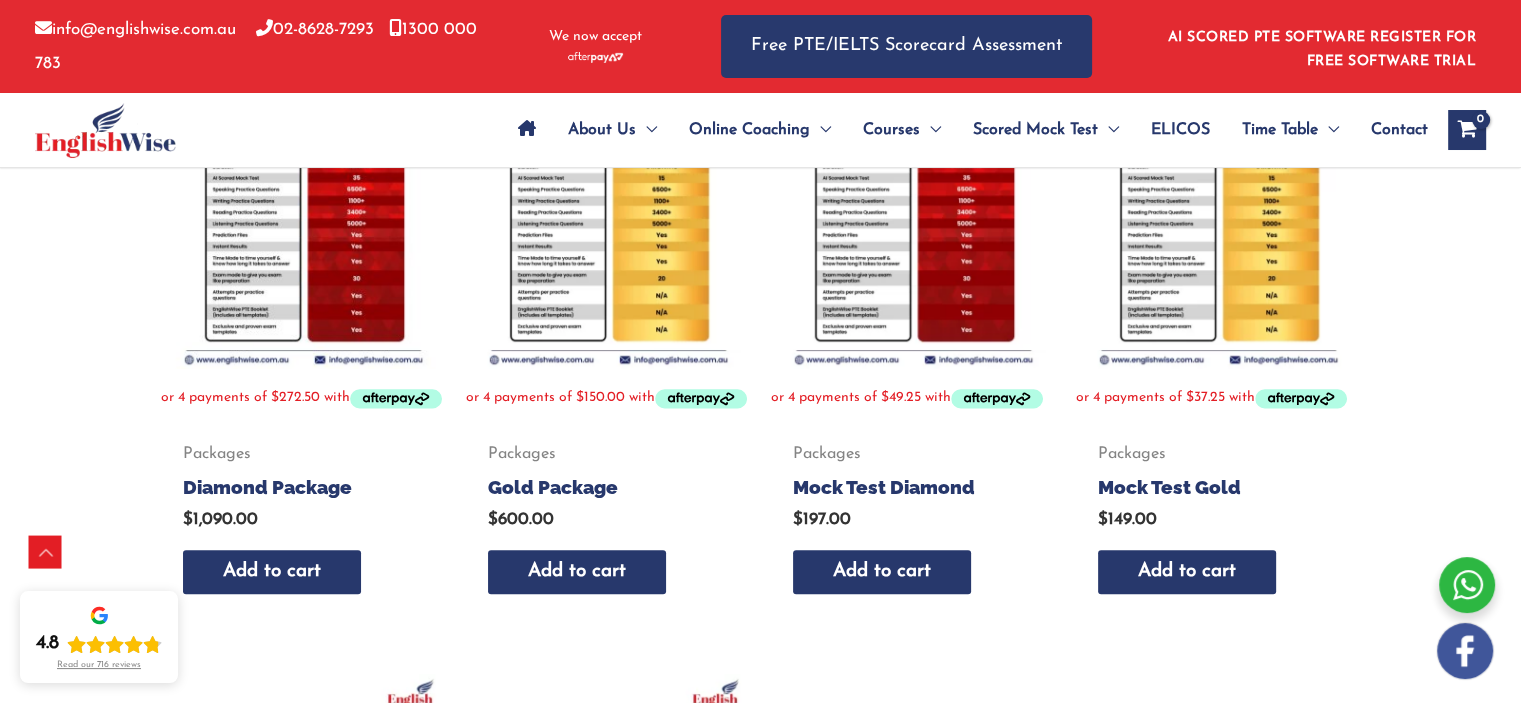 click on "Mock Test Gold" at bounding box center (1217, 487) 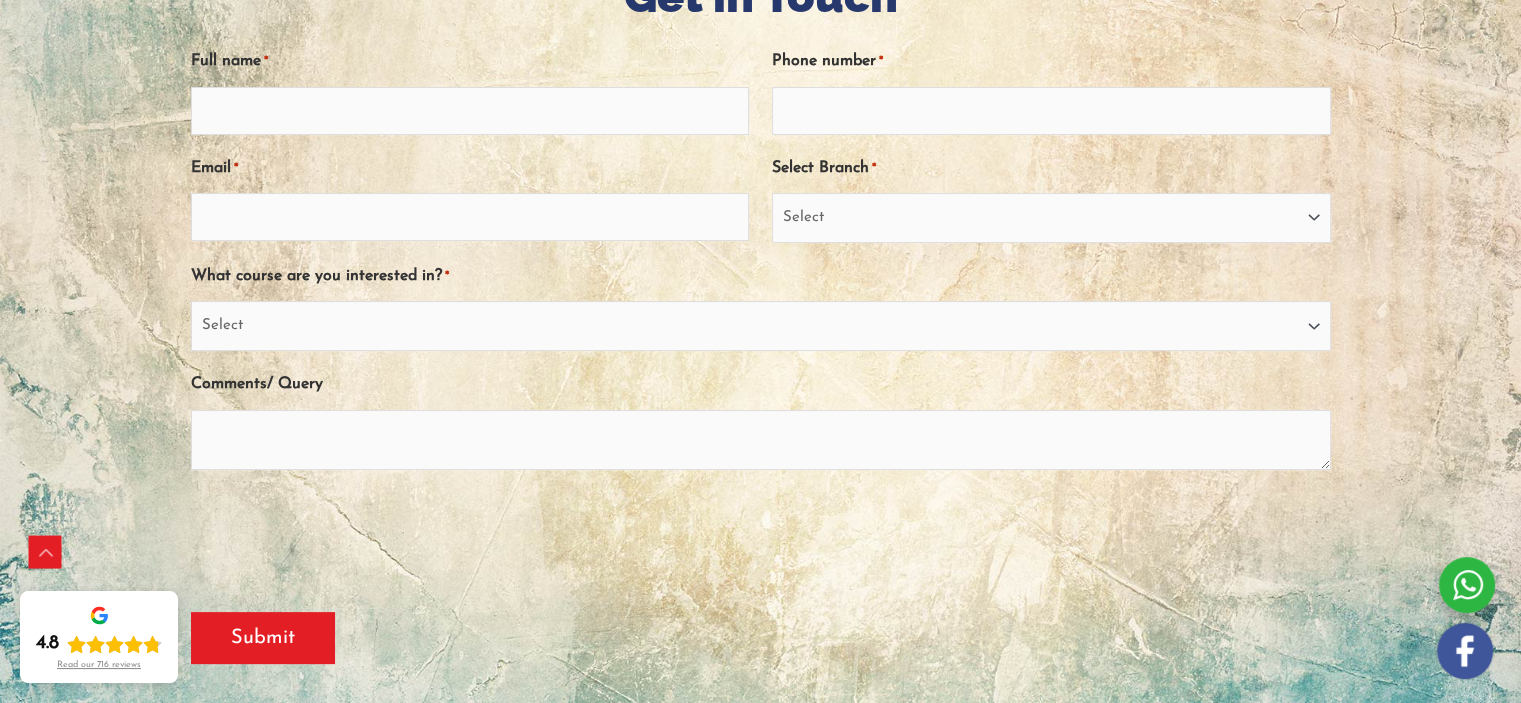 scroll, scrollTop: 339, scrollLeft: 0, axis: vertical 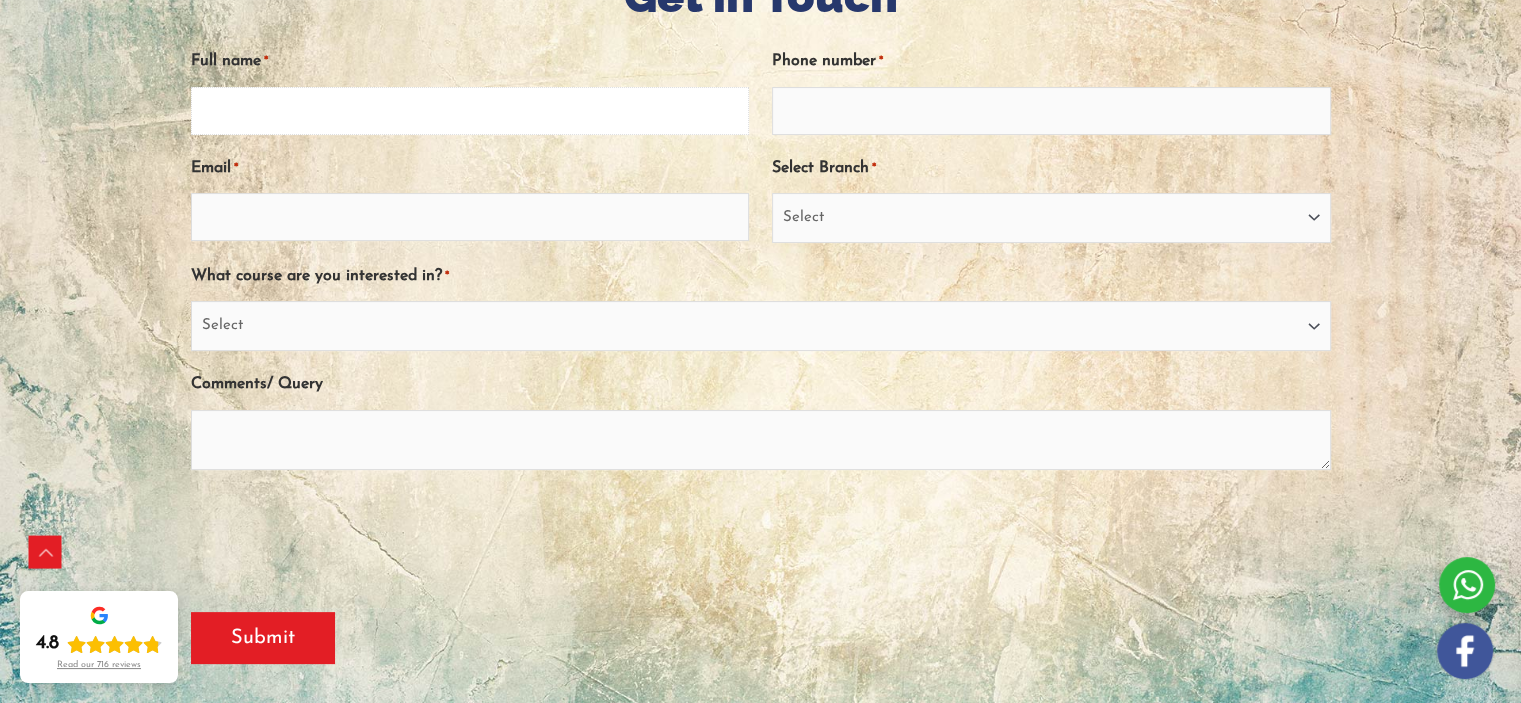 click on "Full name *" at bounding box center (470, 111) 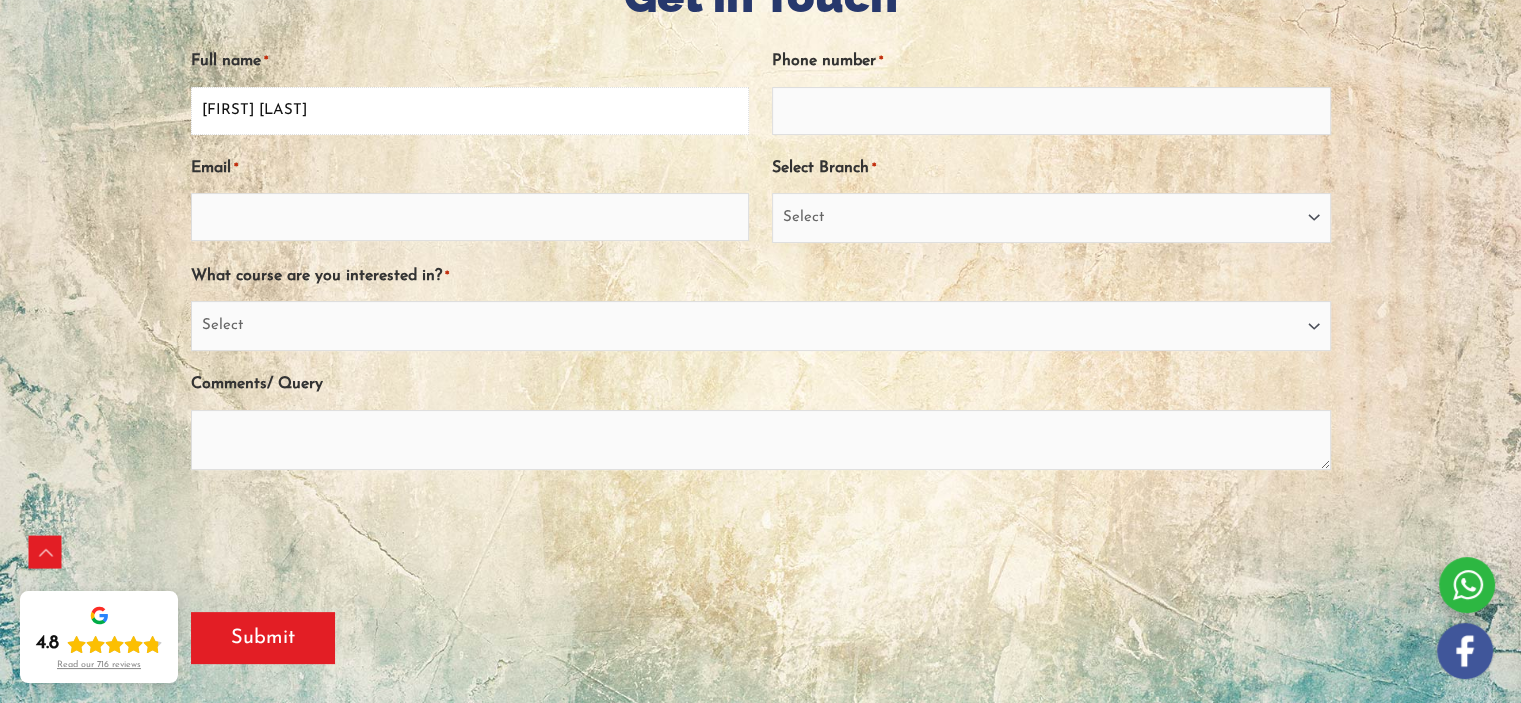 type on "[FIRST] [LAST]" 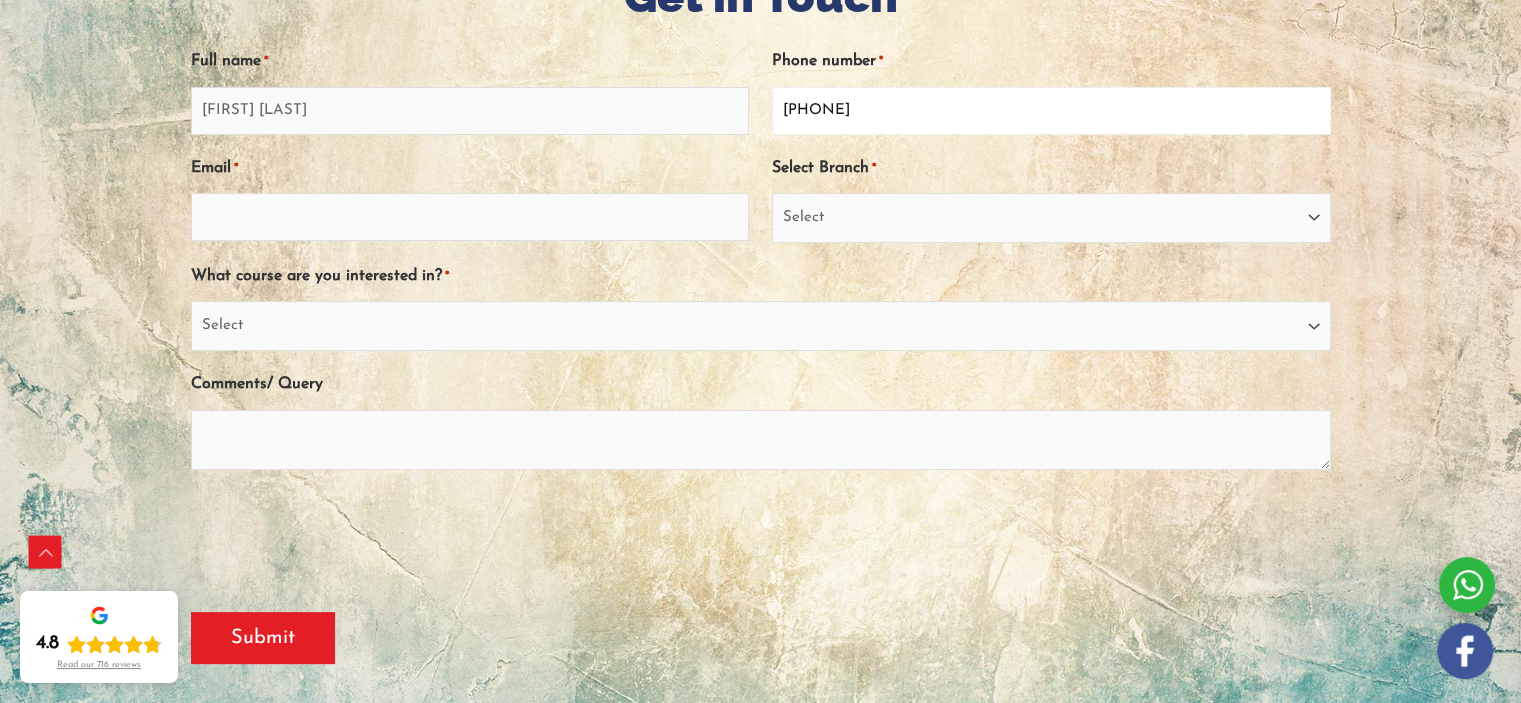 type on "0484521523" 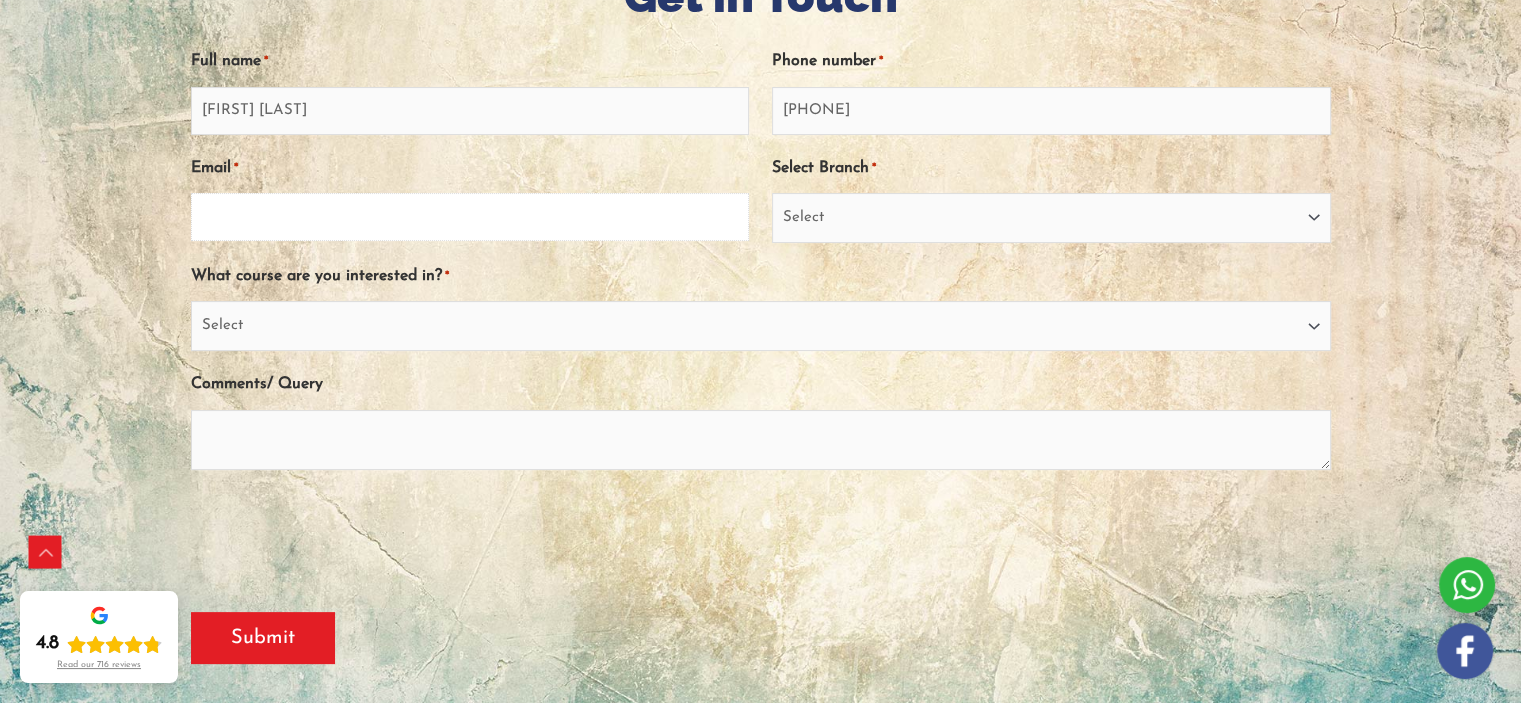 click on "Email *" at bounding box center (470, 217) 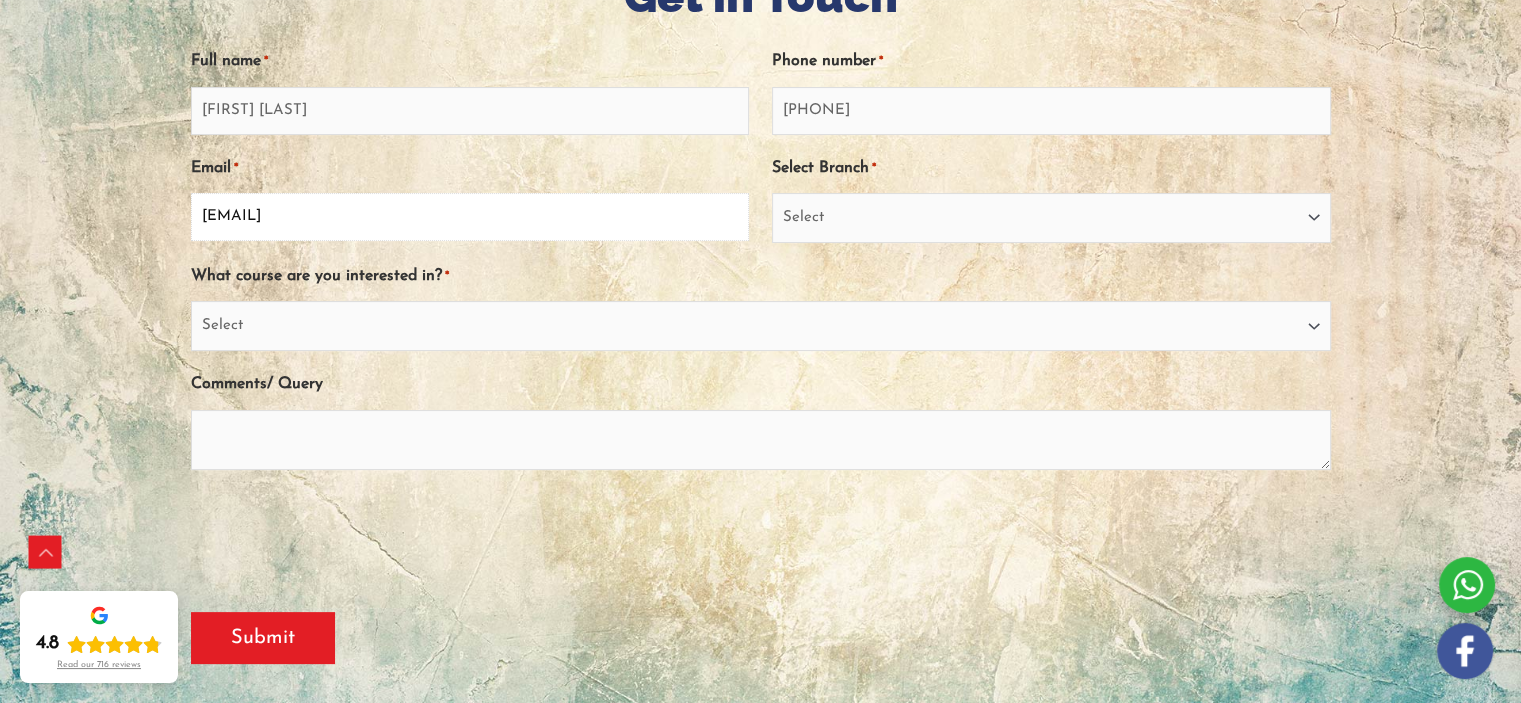 type on "lianabeatriz.llarena@gmail.com" 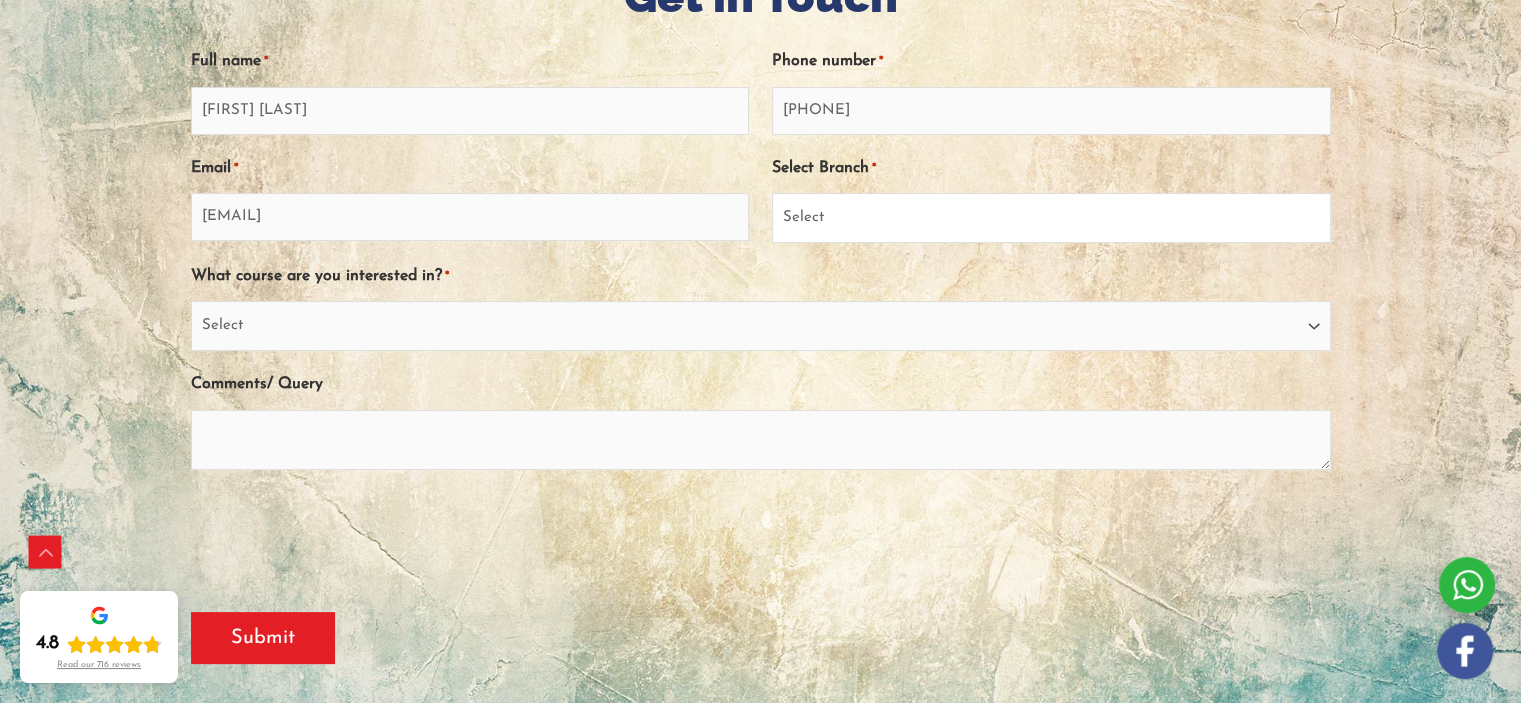 click on "Select Sydney City Center Sydney Parramatta EnglishWise Global Brisbane Gold Coast Australian Capital Territory/Canberra South Australia Victoria Tasmania Northern Territory Western Australia Outside Australia" at bounding box center [1051, 218] 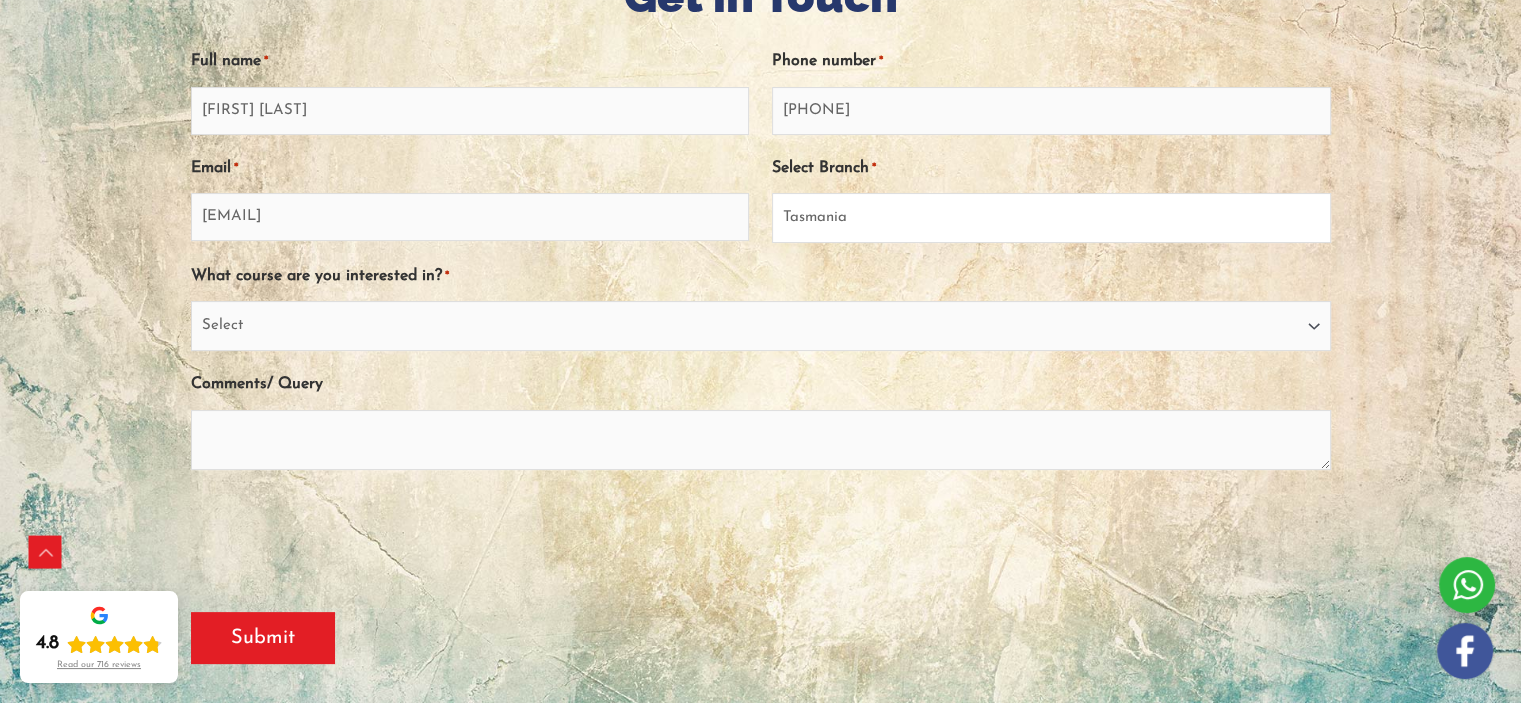 click on "Select Sydney City Center Sydney Parramatta EnglishWise Global Brisbane Gold Coast Australian Capital Territory/Canberra South Australia Victoria Tasmania Northern Territory Western Australia Outside Australia" at bounding box center [1051, 218] 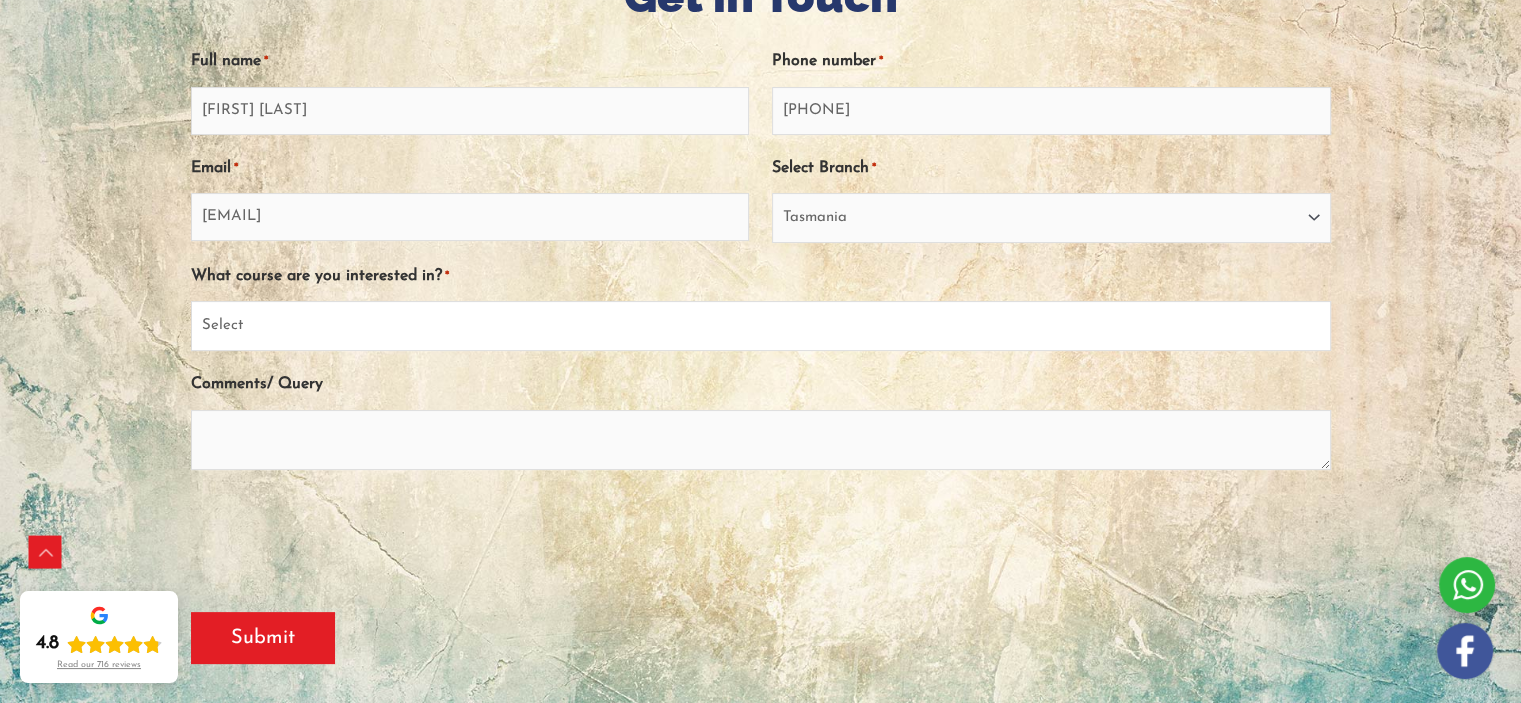 click on "Select PTE NAATI IELTS OET General English" at bounding box center (761, 326) 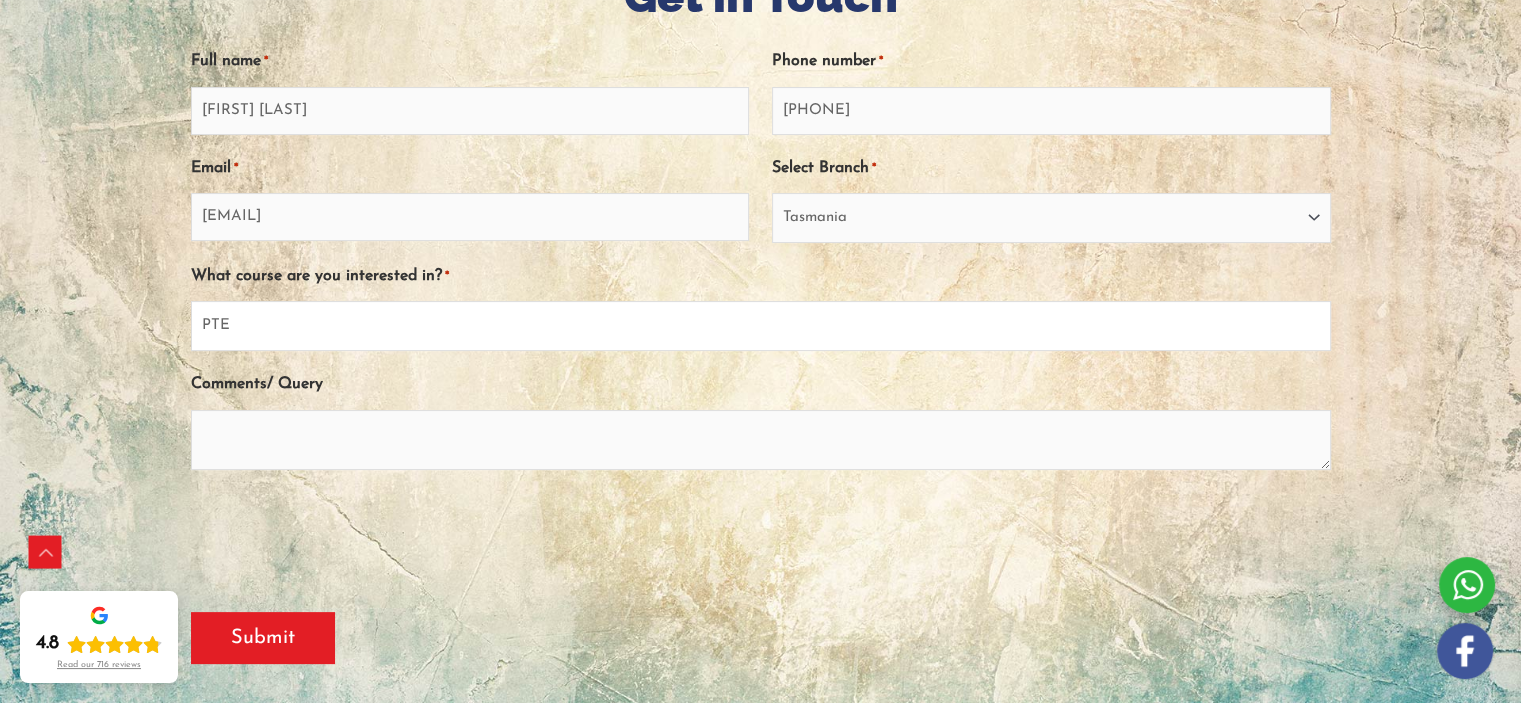 click on "Select PTE NAATI IELTS OET General English" at bounding box center (761, 326) 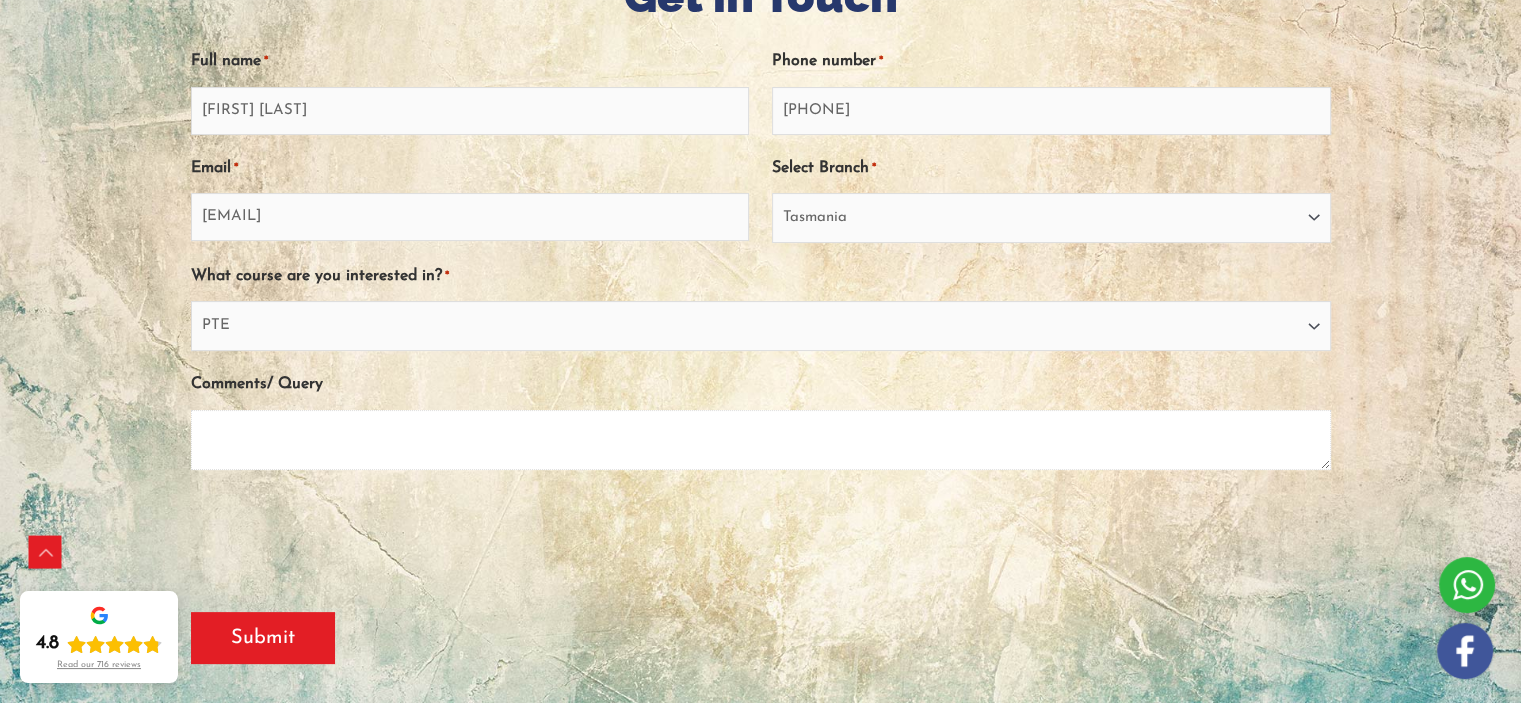 click on "Comments/ Query" at bounding box center (761, 440) 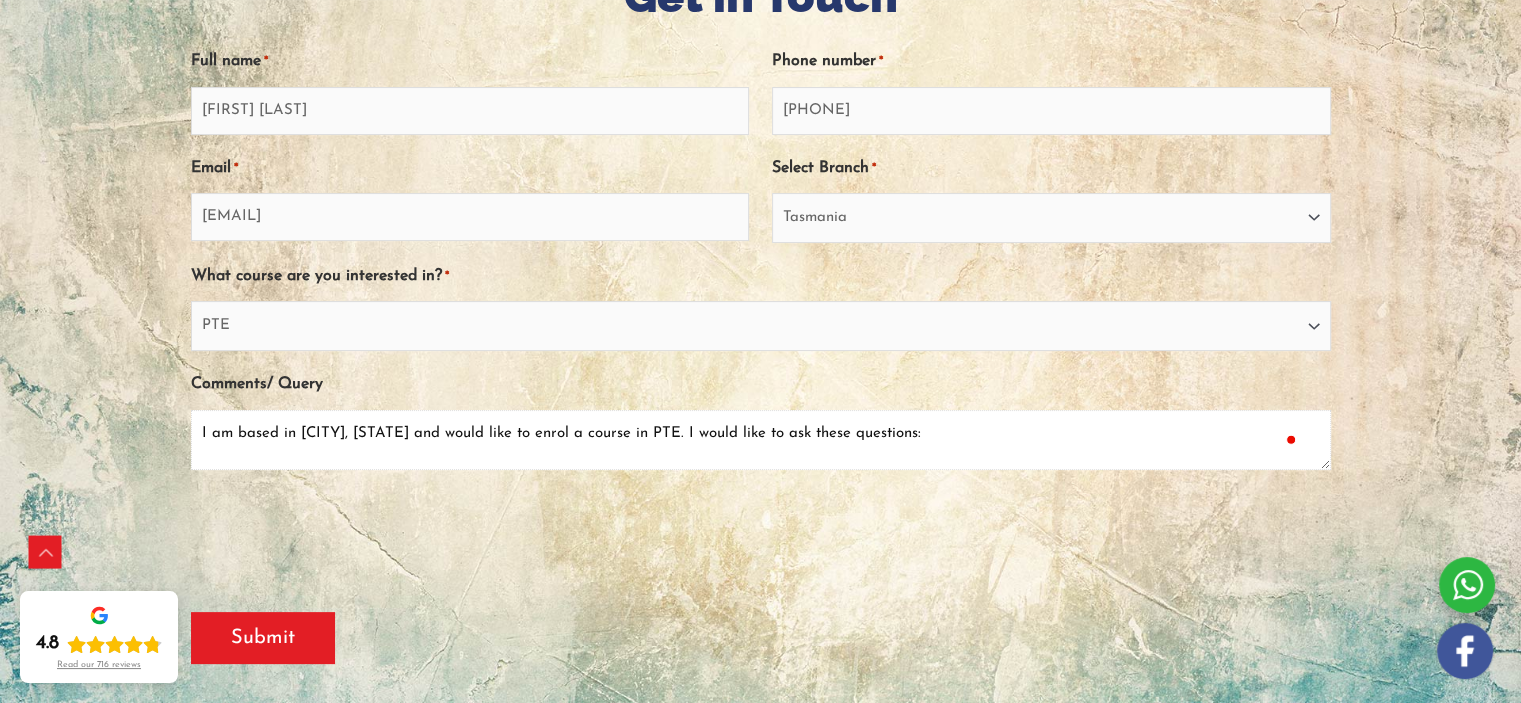 scroll, scrollTop: 24, scrollLeft: 0, axis: vertical 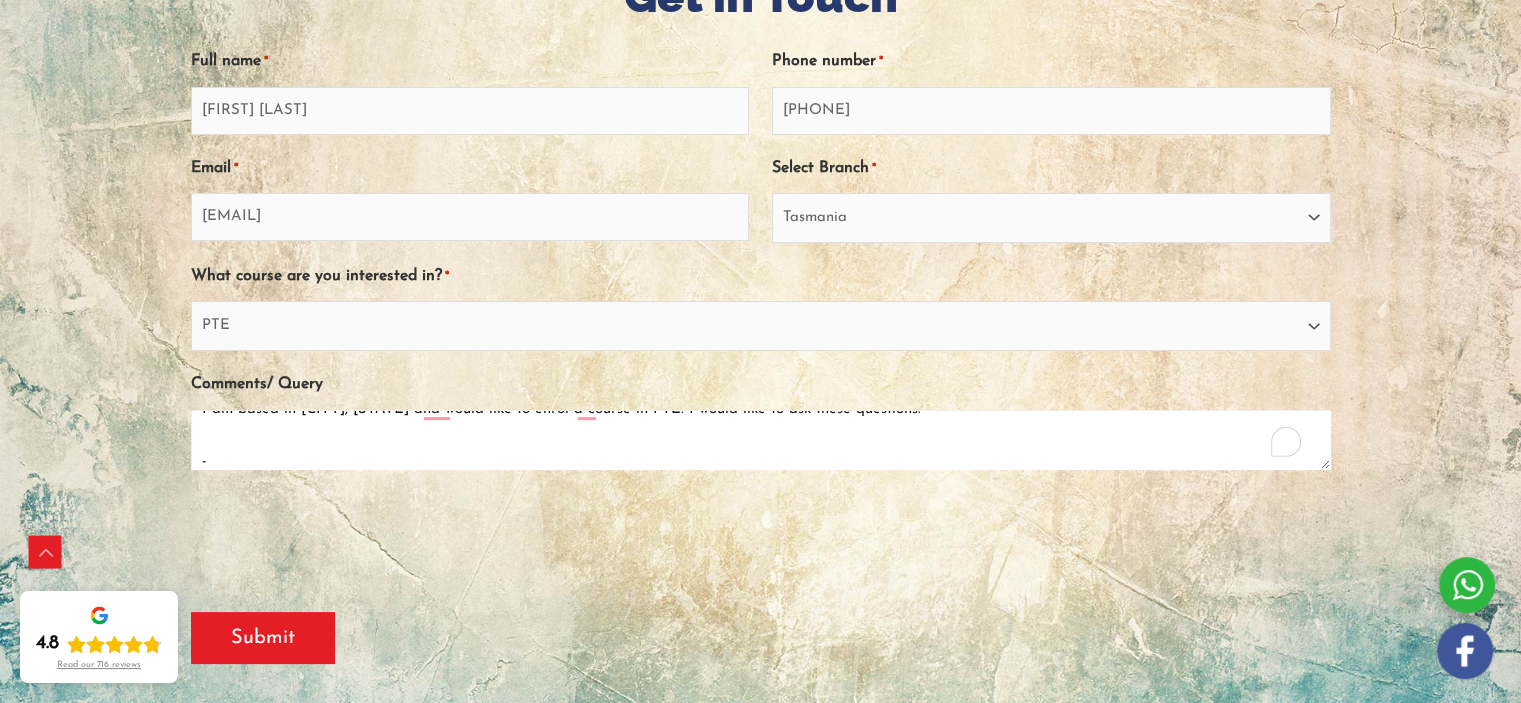 drag, startPoint x: 1325, startPoint y: 463, endPoint x: 1322, endPoint y: 667, distance: 204.02206 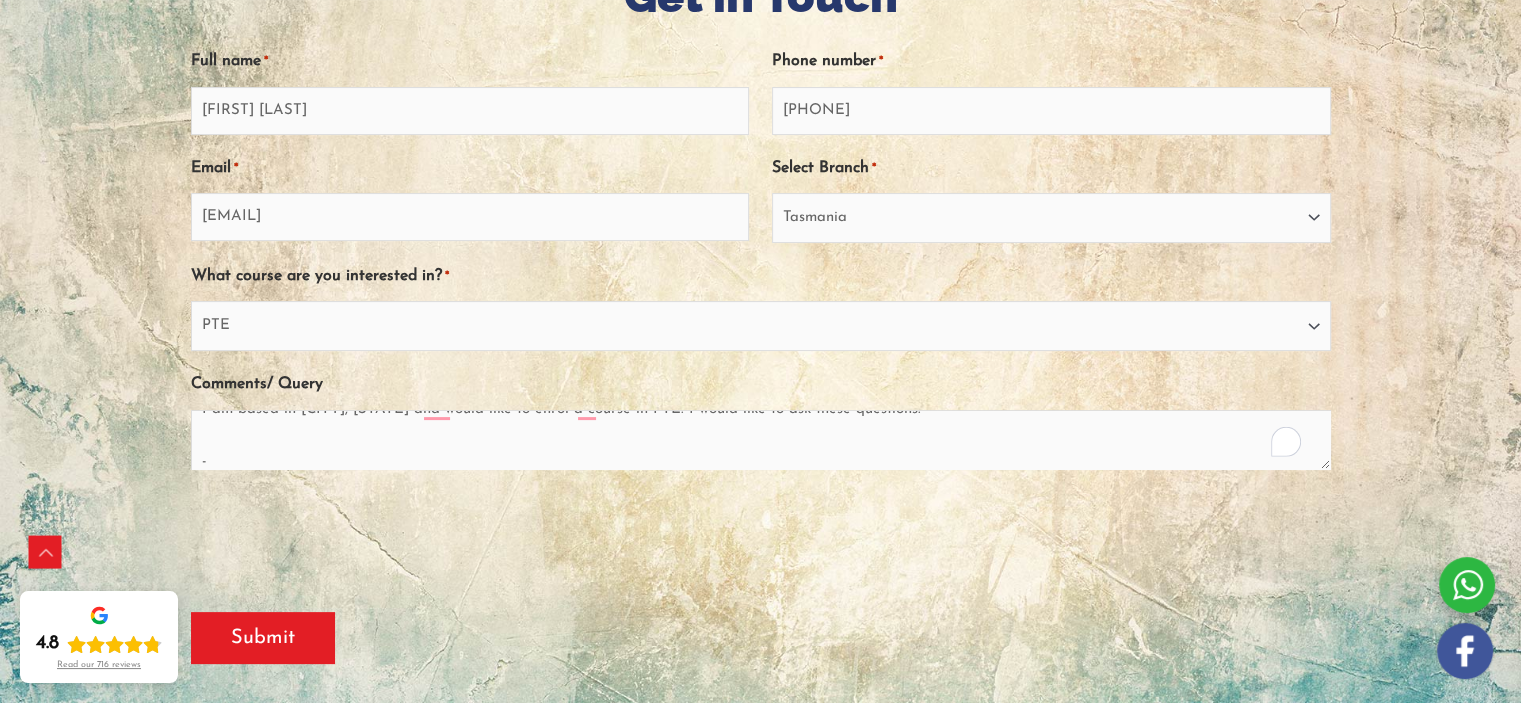 click on "I am based in Hobart, Tasmania and would like to enrol a course in PTE. I would like to ask these questions:
-" at bounding box center (761, 446) 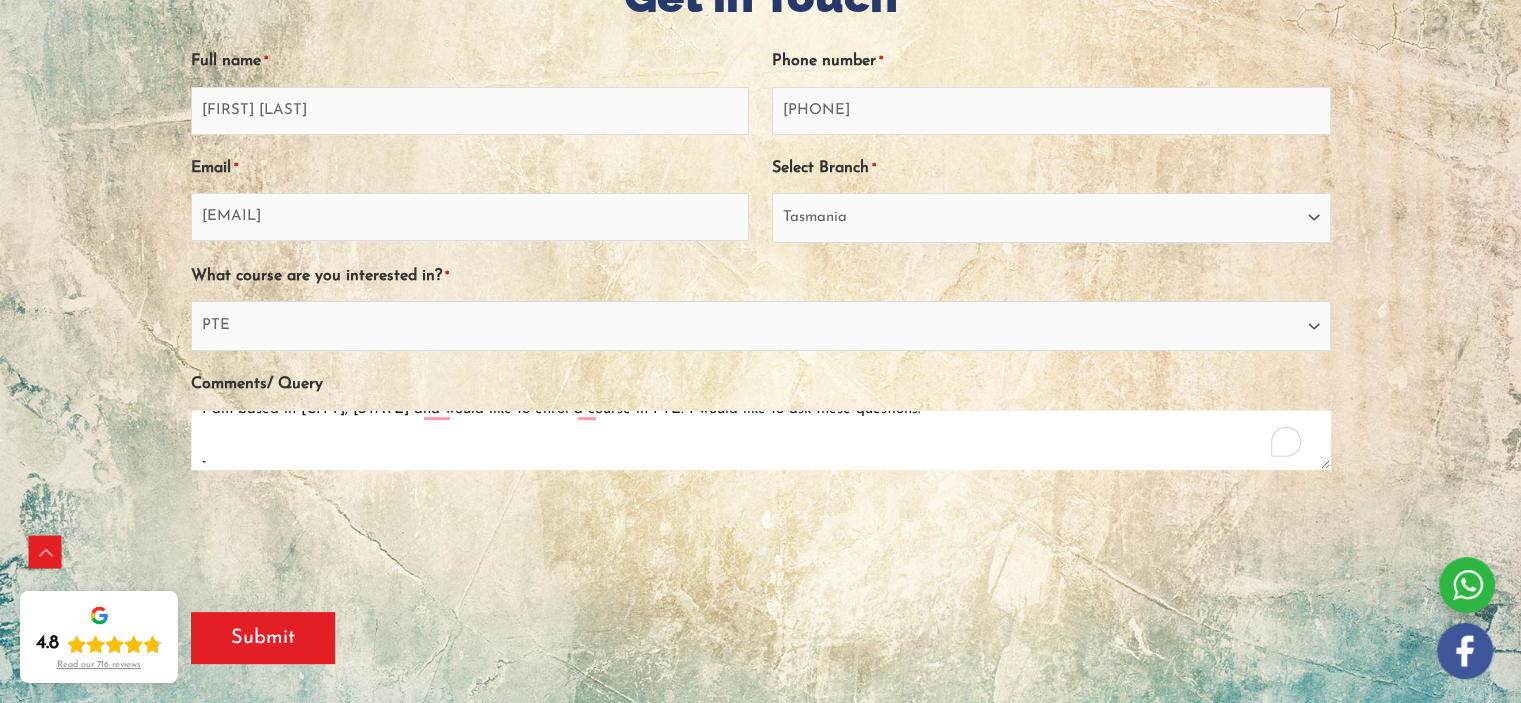 click on "I am based in Hobart, Tasmania and would like to enrol a course in PTE. I would like to ask these questions:
-" at bounding box center (761, 440) 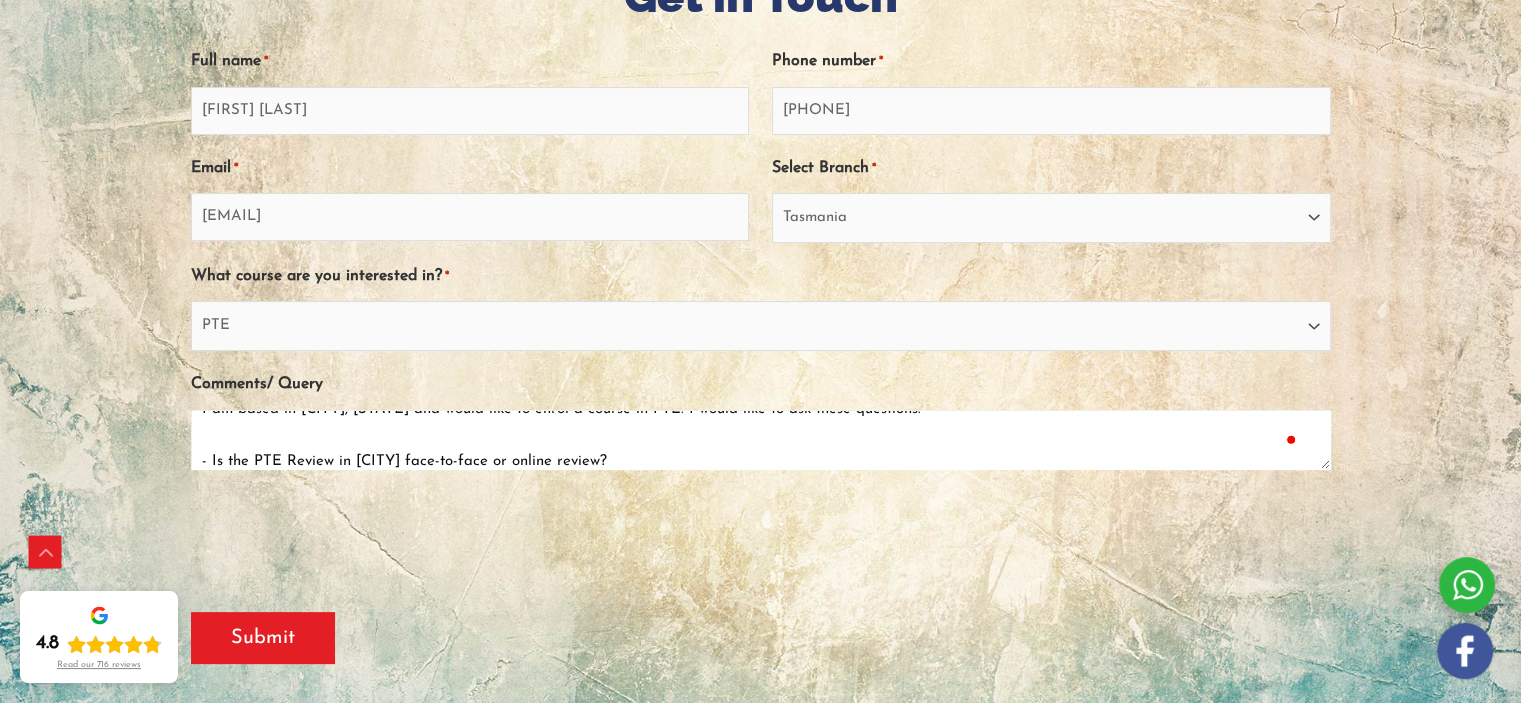scroll, scrollTop: 50, scrollLeft: 0, axis: vertical 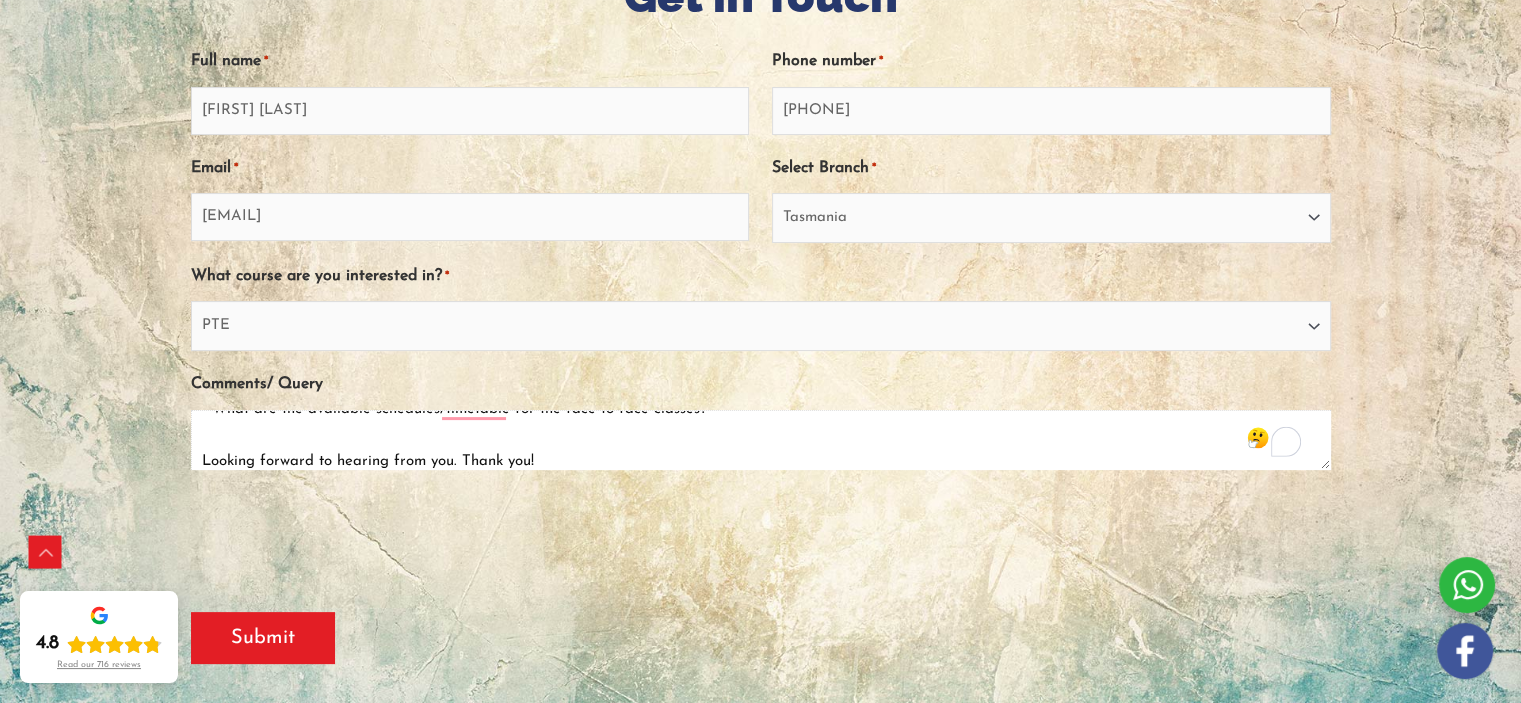 click on "I am based in Hobart, Tasmania and would like to enrol a course in PTE. I would like to ask these questions:
- Is the PTE Review in Hobart face-to-face or online review?
- If face-to-face, how much will it cost for the classes? And how long are the available classes?
- What are the available schedules/timetable for the face-to-face classes?
Looking forward to hearing from you. Thank you!" at bounding box center [761, 440] 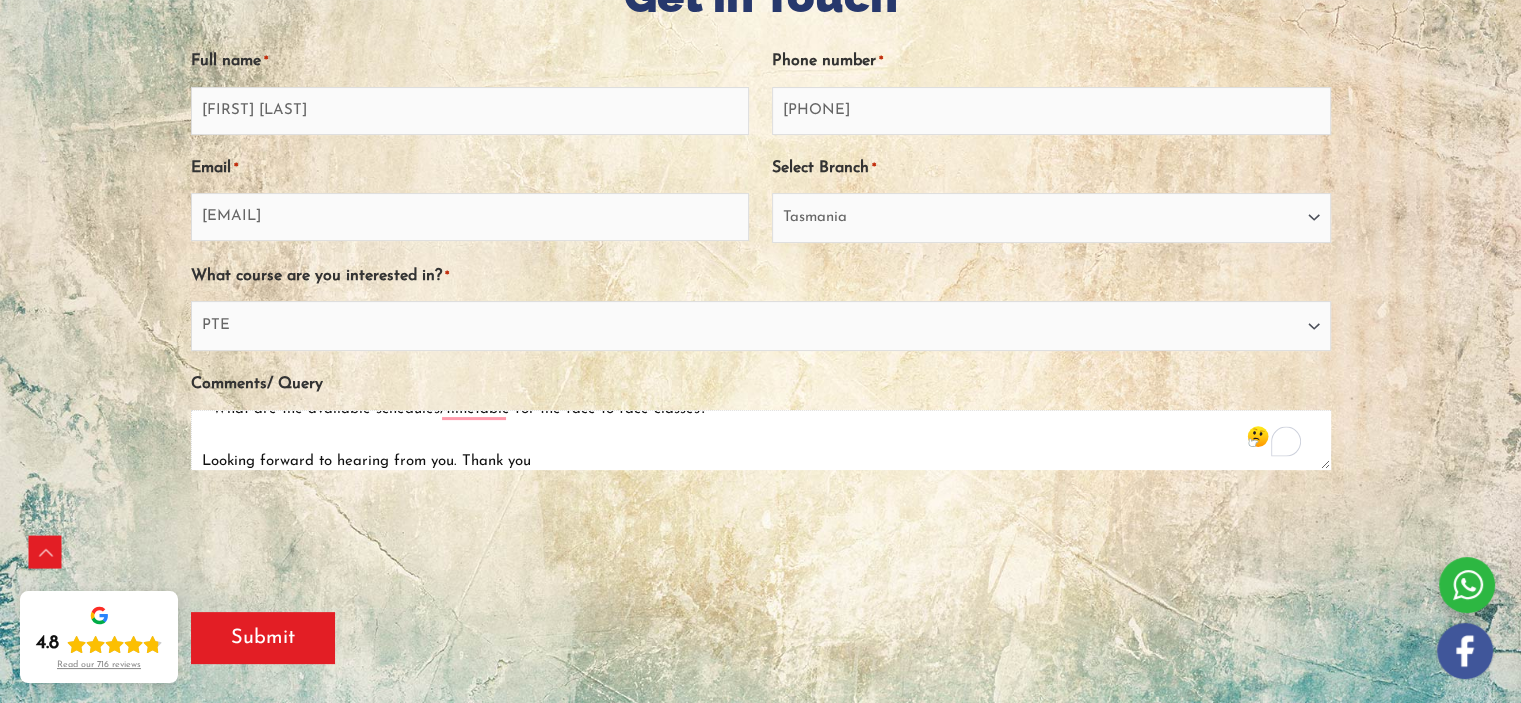 click on "I am based in Hobart, Tasmania and would like to enrol a course in PTE. I would like to ask these questions:
- Is the PTE Review in Hobart face-to-face or online review?
- If face-to-face, how much will it cost for the classes? And how long are the available classes?
- What are the available schedules/timetable for the face-to-face classes?
Looking forward to hearing from you. Thank you" at bounding box center [761, 440] 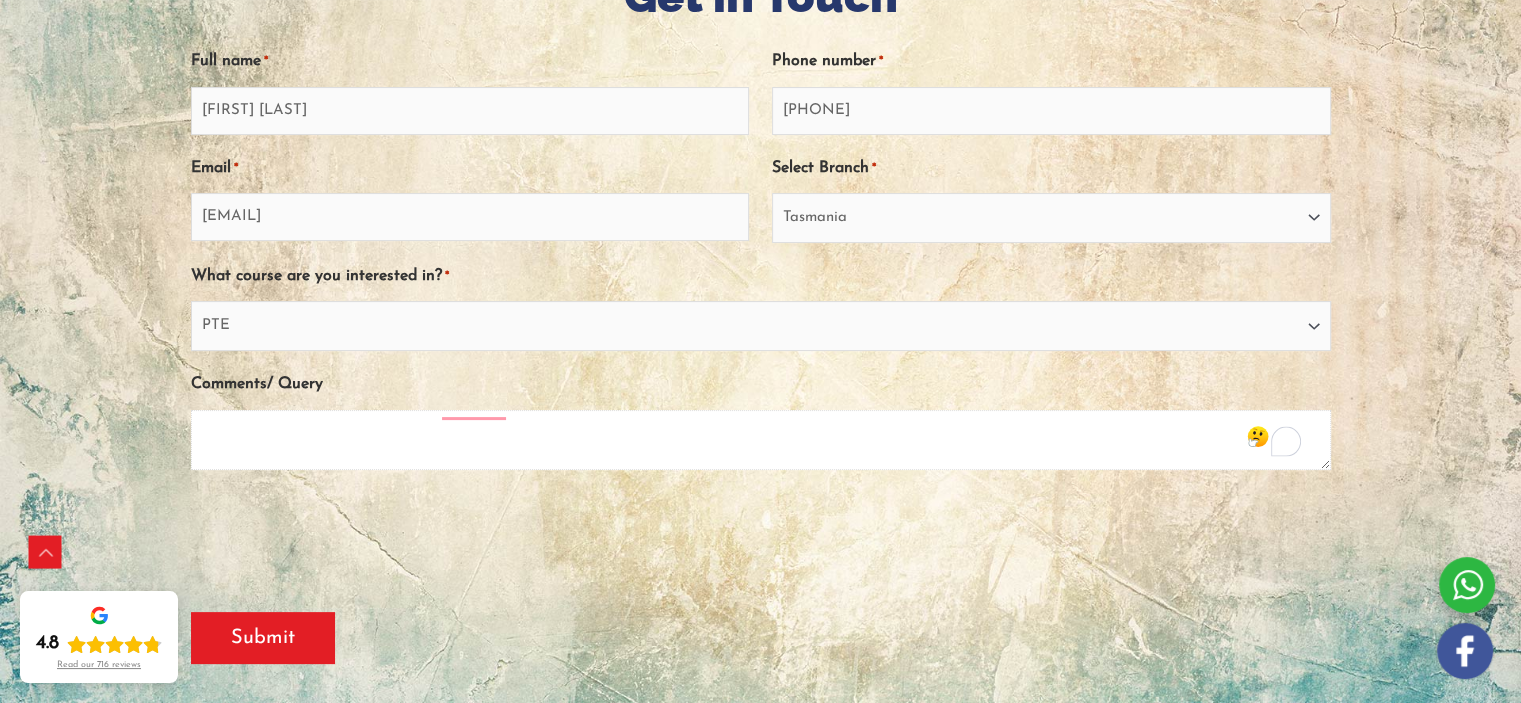 scroll, scrollTop: 0, scrollLeft: 0, axis: both 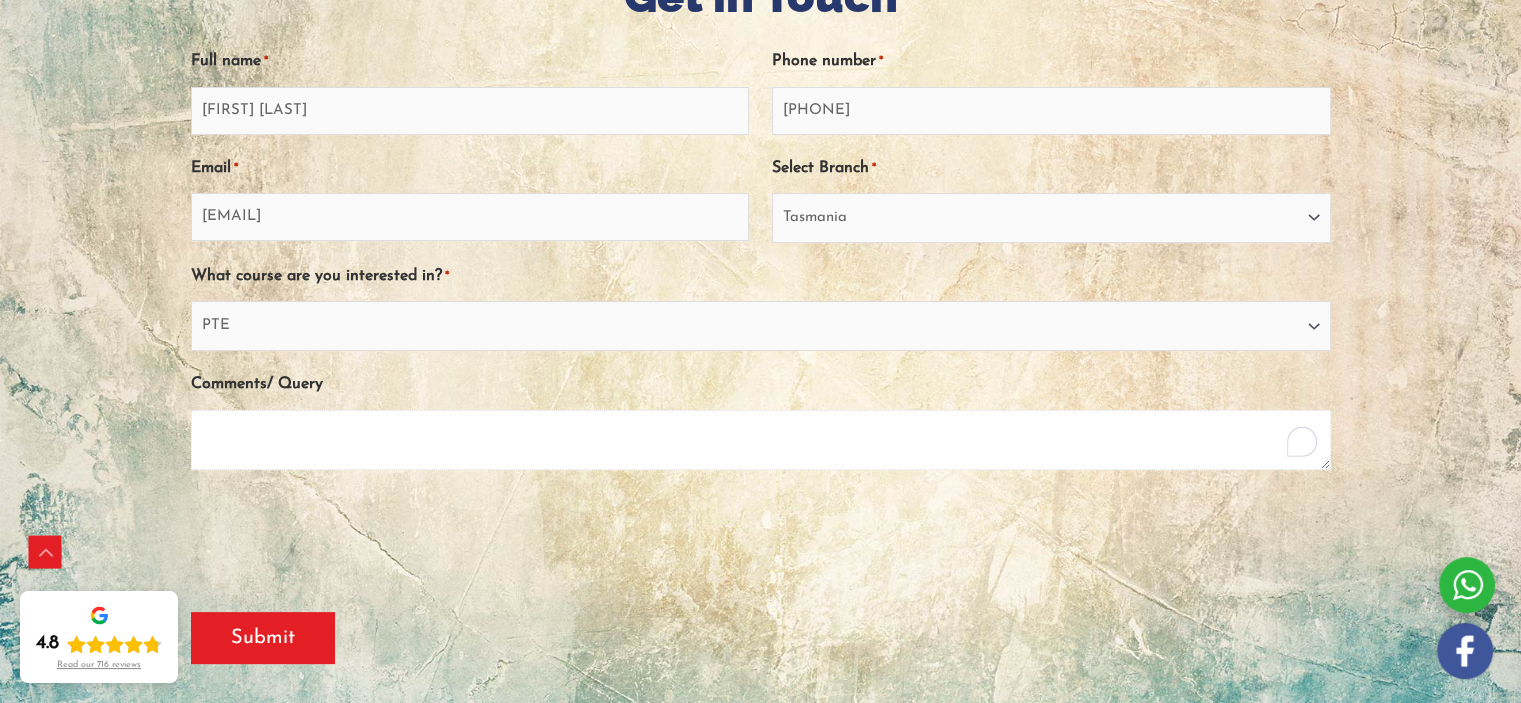 paste on "I am based in Hobart, Tasmania, and I am interested in enrolling in a PTE course. I would appreciate it if you could provide some information regarding the following:
Is the PTE review in Hobart conducted face-to-face or online?
If face-to-face, what is the cost of the classes, and how long do they run?
What are the available schedules or timetables for the face-to-face classes?
I look forward to your response. Thank you for your time and assistance." 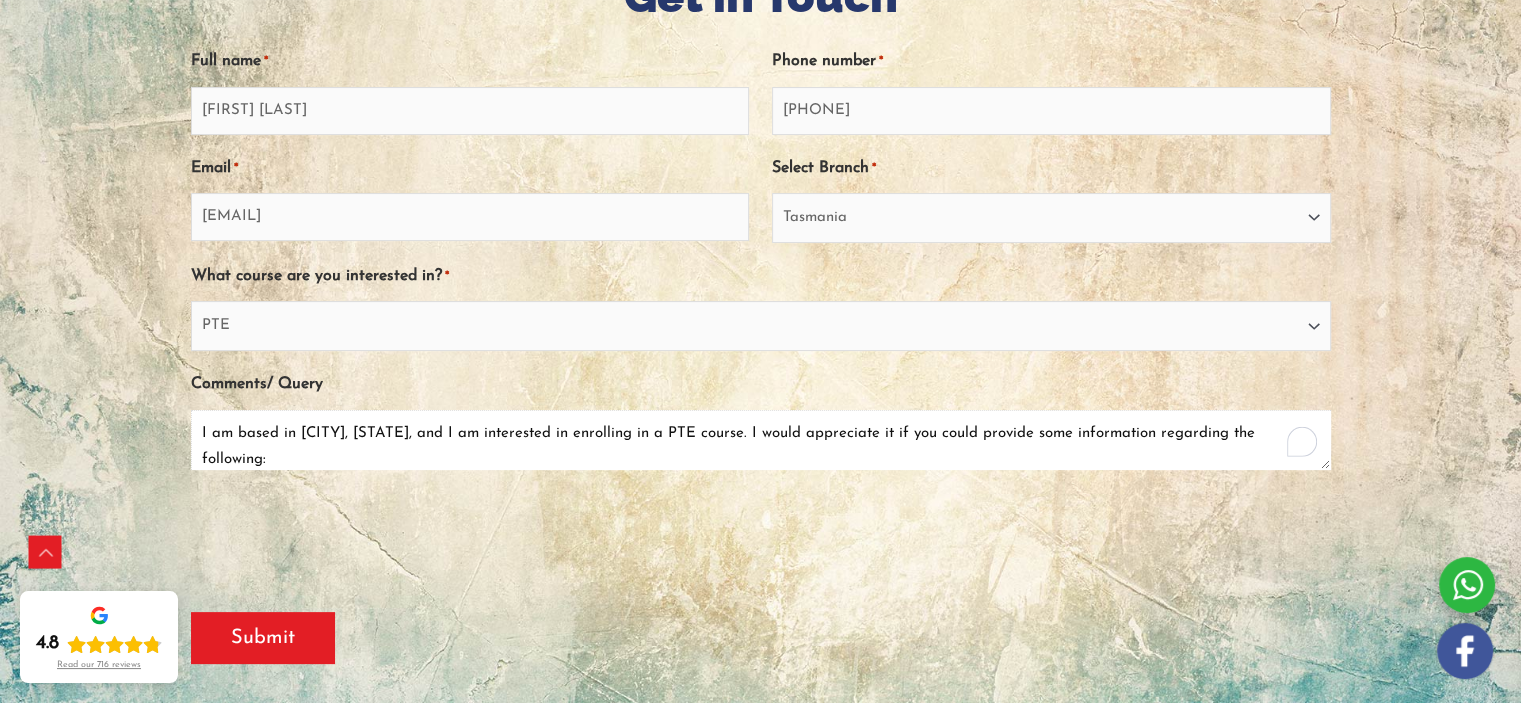 scroll, scrollTop: 208, scrollLeft: 0, axis: vertical 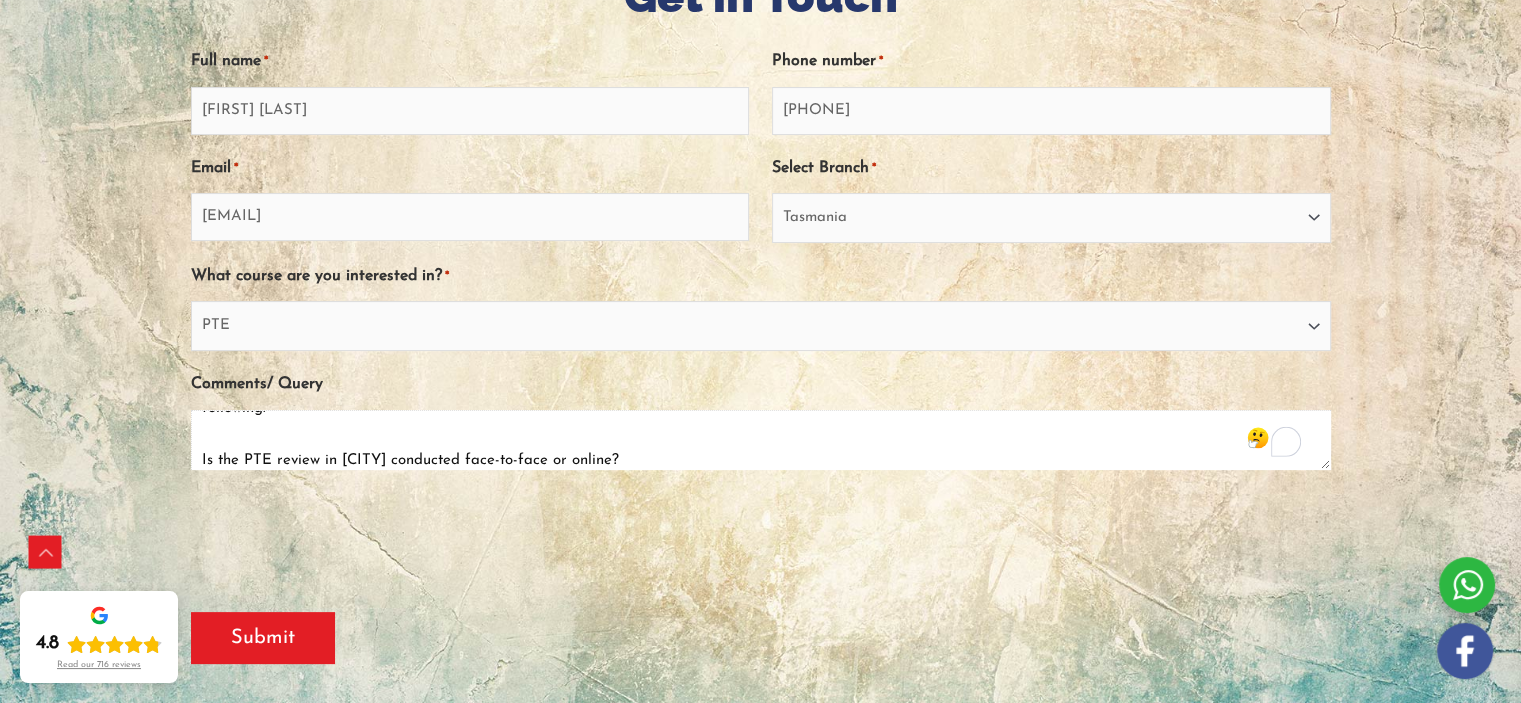 click on "I am based in Hobart, Tasmania, and I am interested in enrolling in a PTE course. I would appreciate it if you could provide some information regarding the following:
Is the PTE review in Hobart conducted face-to-face or online?
If face-to-face, what is the cost of the classes, and how long do they run?
What are the available schedules or timetables for the face-to-face classes?
I look forward to your response. Thank you for your time and assistance." at bounding box center (761, 440) 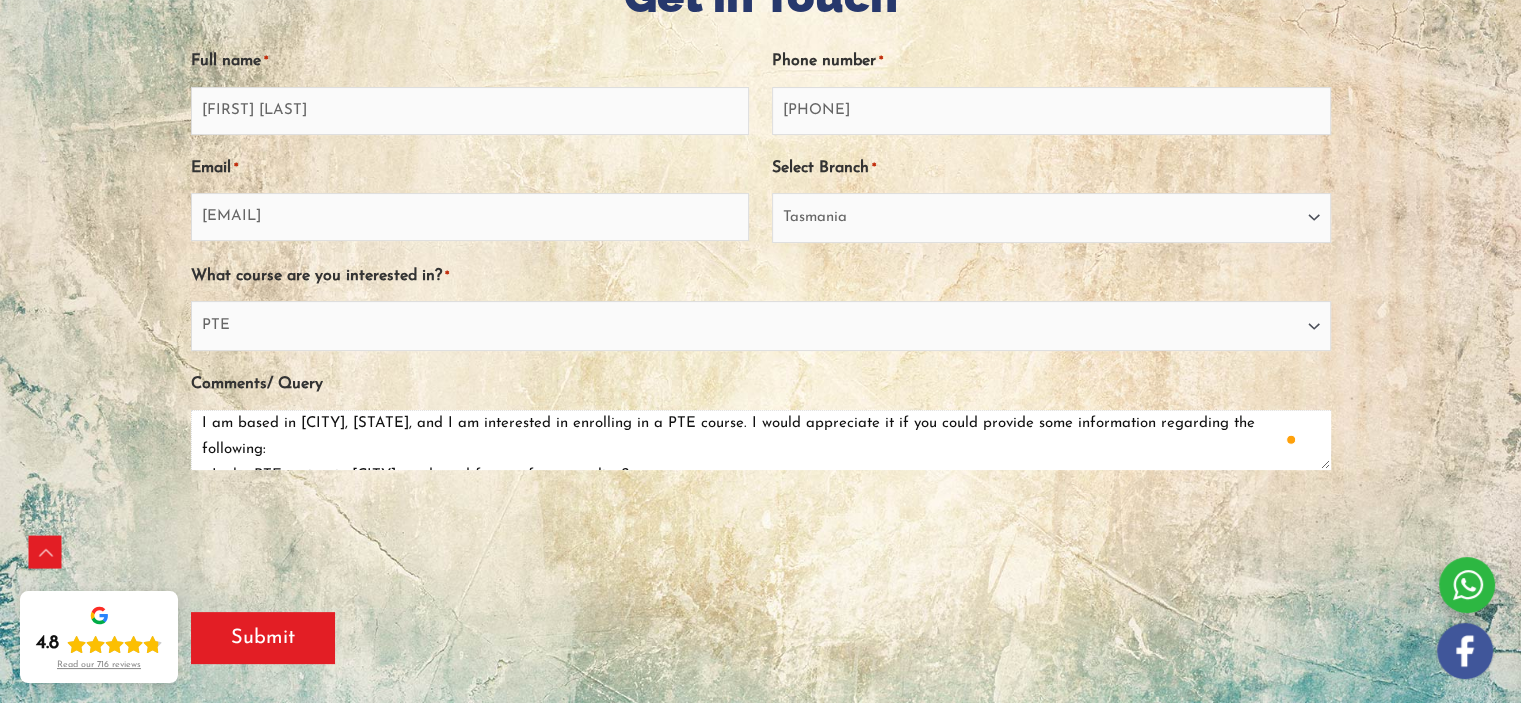 type on "I am based in Hobart, Tasmania, and I am interested in enrolling in a PTE course. I would appreciate it if you could provide some information regarding the following:
- Is the PTE review in Hobart conducted face-to-face or online?
- If face-to-face, what is the cost of the classes, and how long do they run?
- What are the available schedules or timetables for the face-to-face classes?
I look forward to your response. Thank you for your time and assistance." 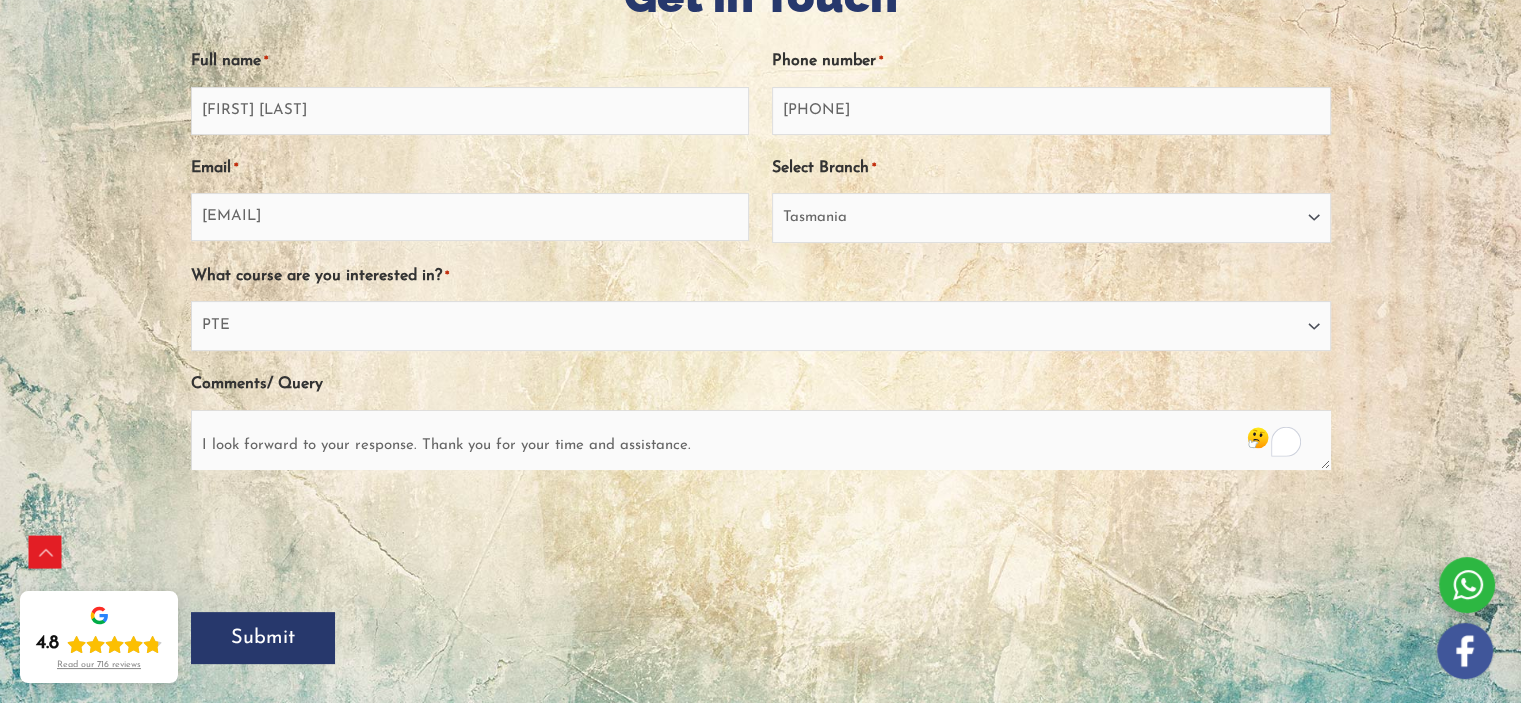 click on "Submit" at bounding box center (263, 638) 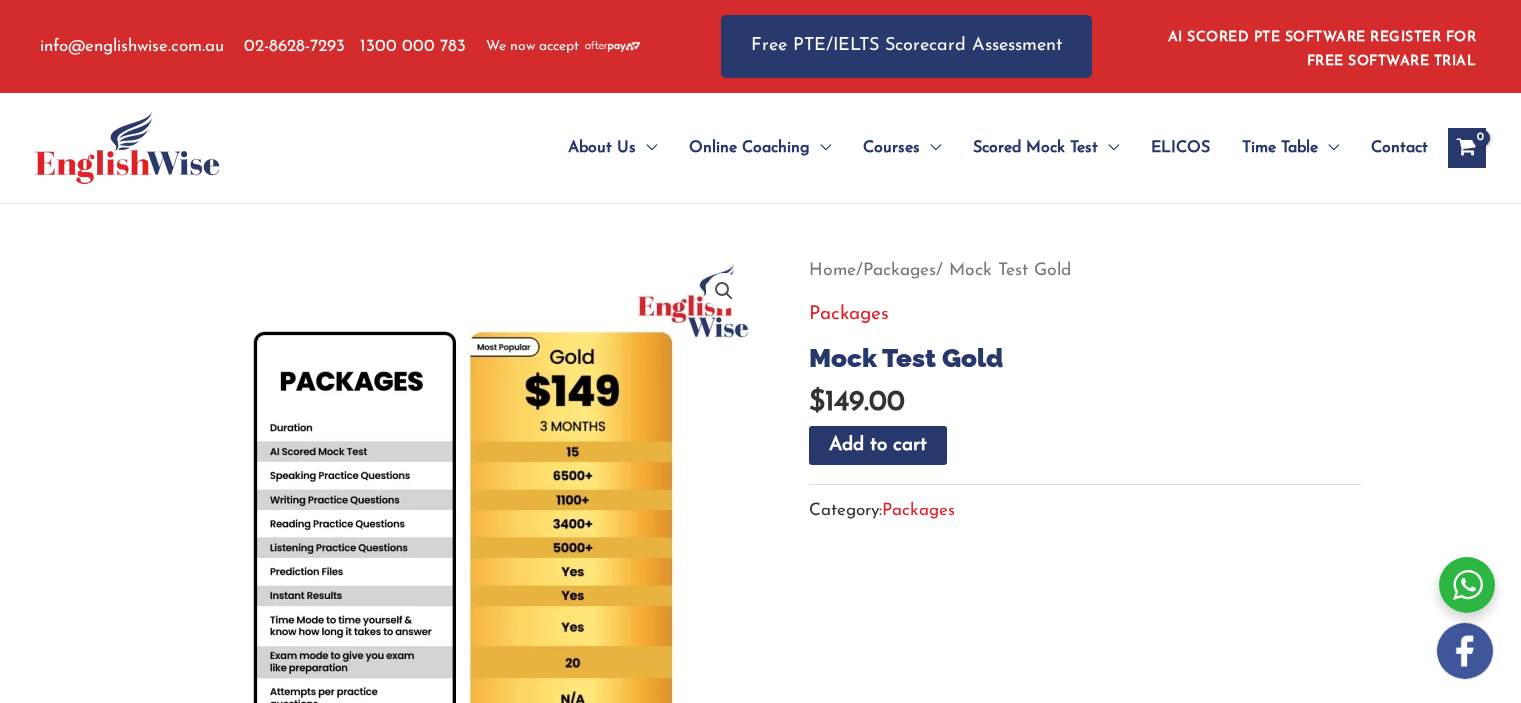 scroll, scrollTop: 0, scrollLeft: 0, axis: both 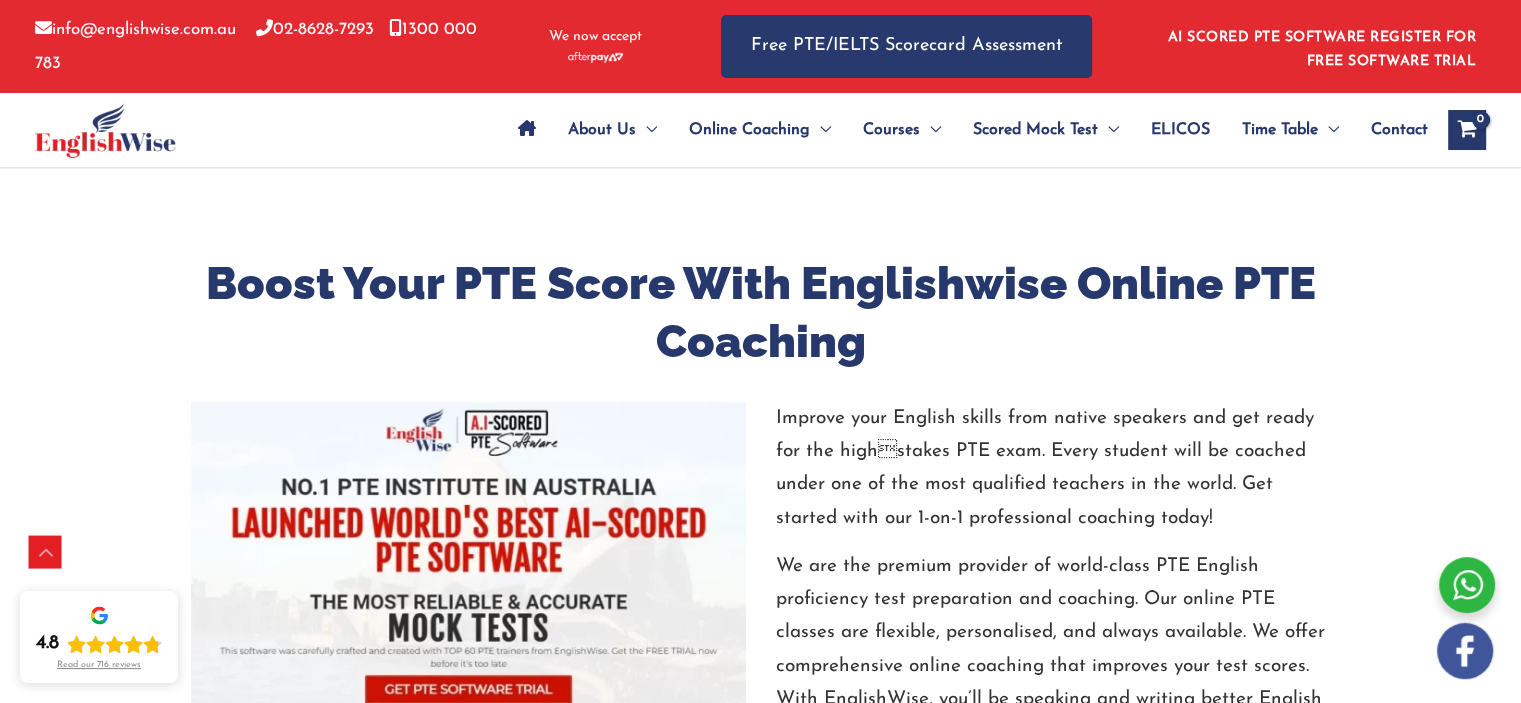 click at bounding box center (468, 585) 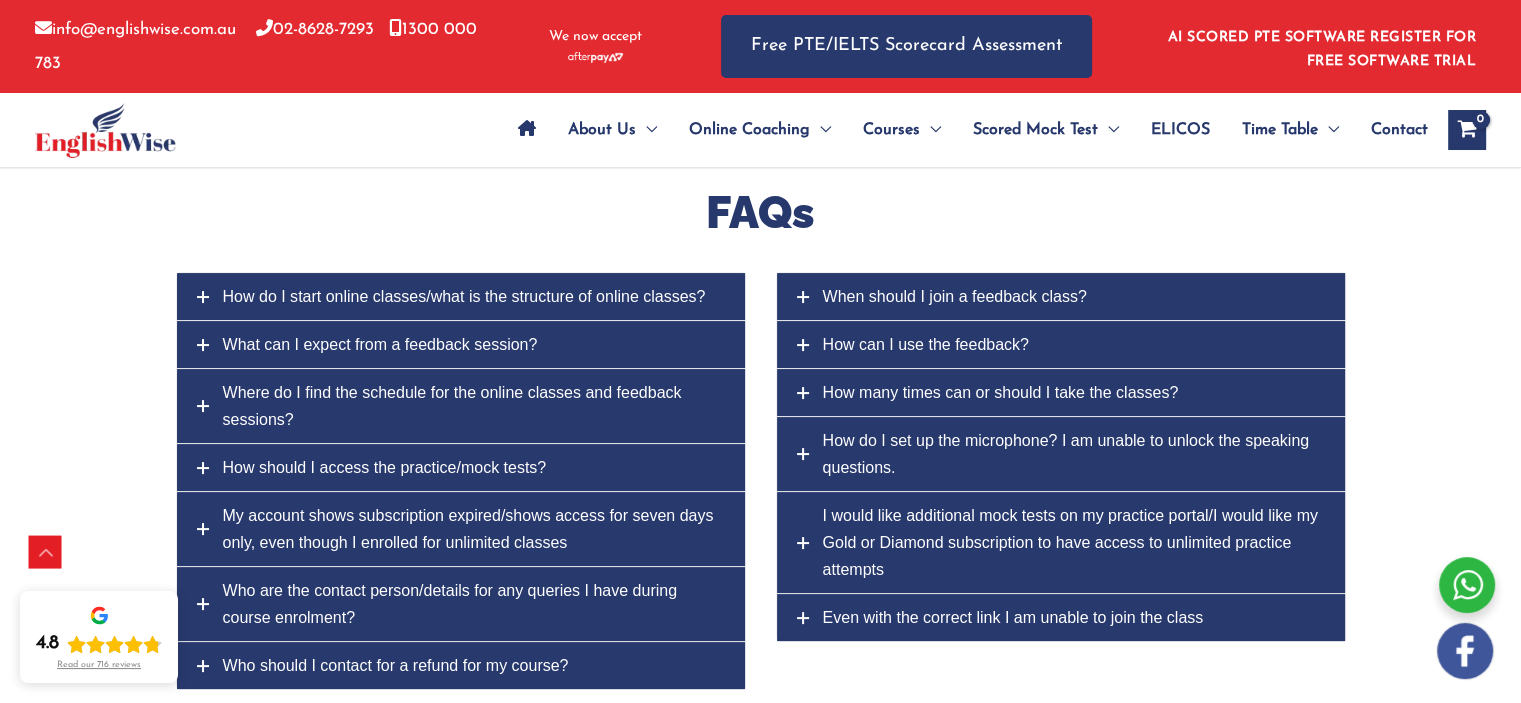 scroll, scrollTop: 7813, scrollLeft: 0, axis: vertical 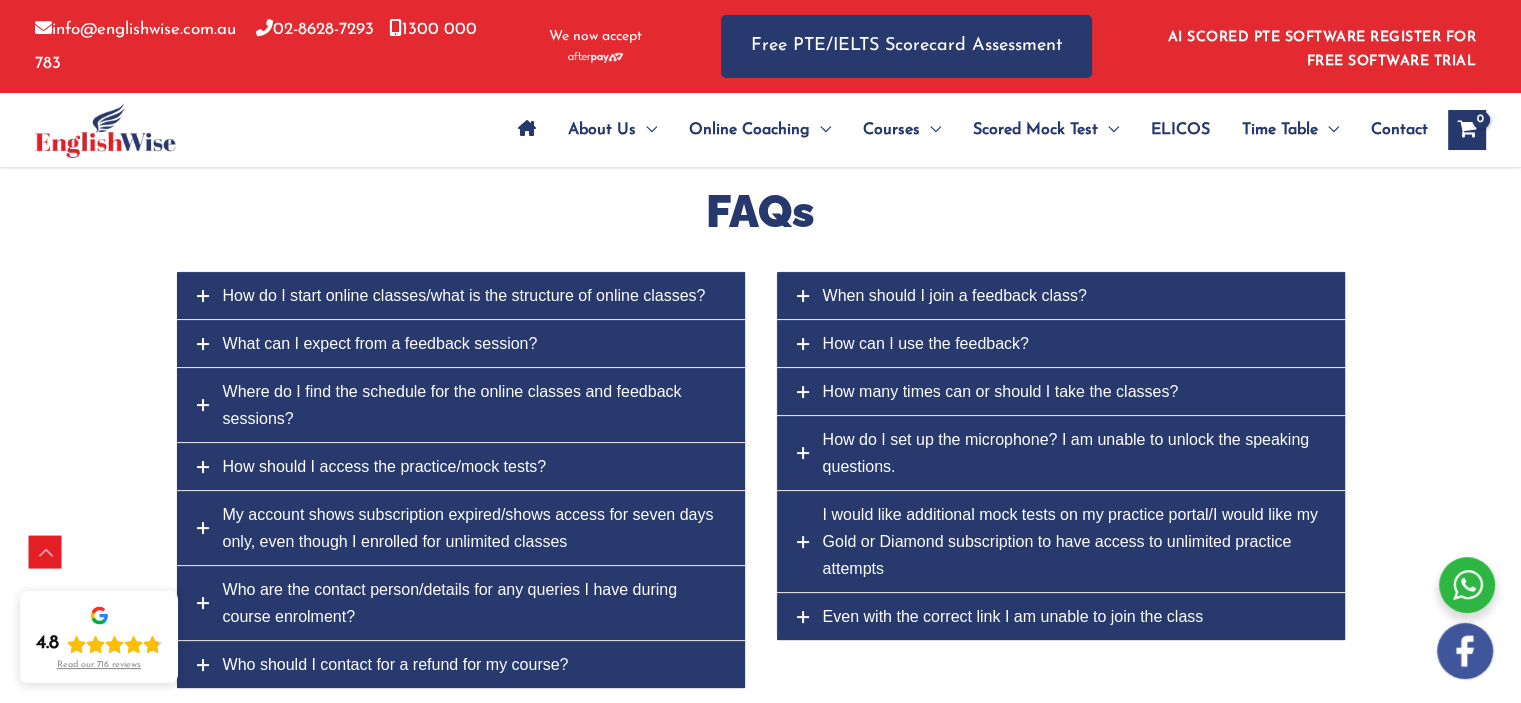 click on "How do I start online classes/what is the structure of online classes?" at bounding box center [464, 295] 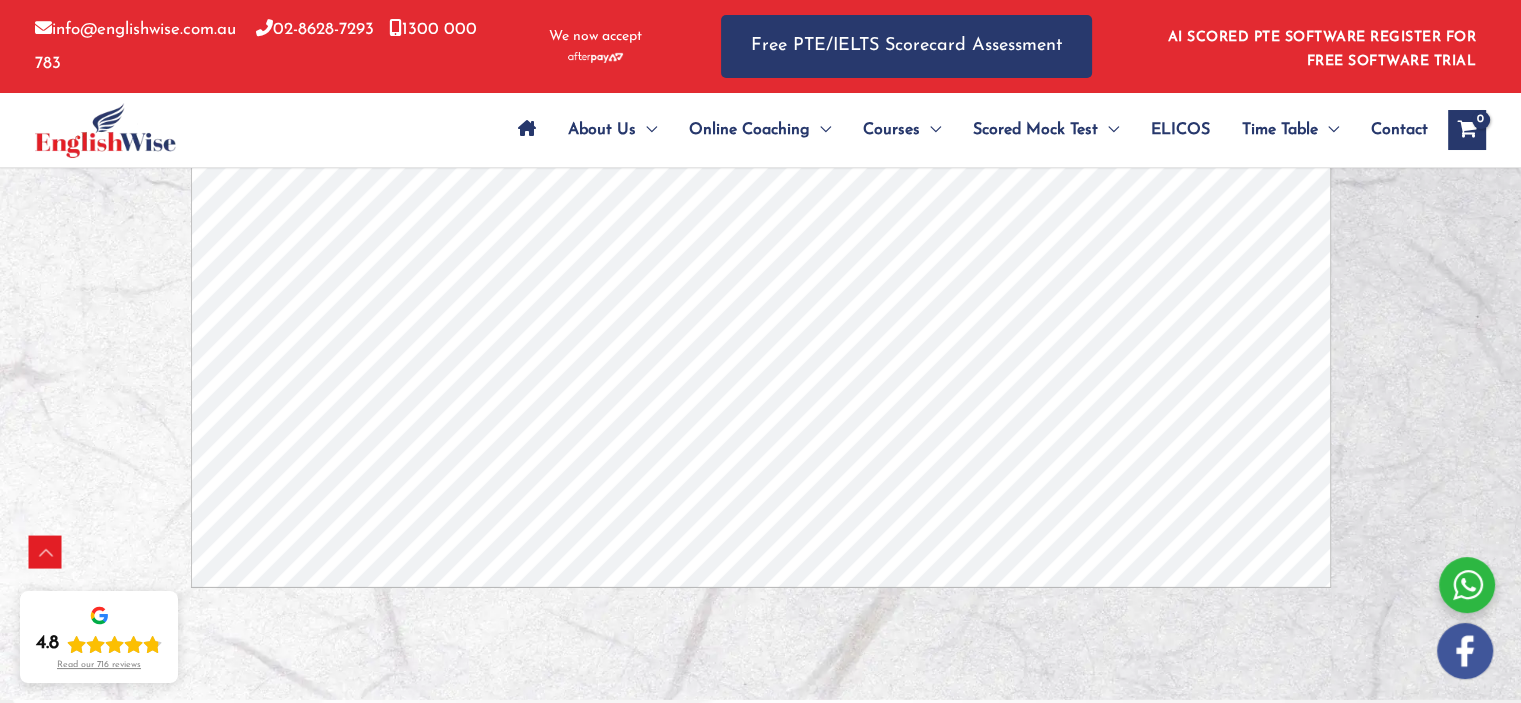 scroll, scrollTop: 5839, scrollLeft: 0, axis: vertical 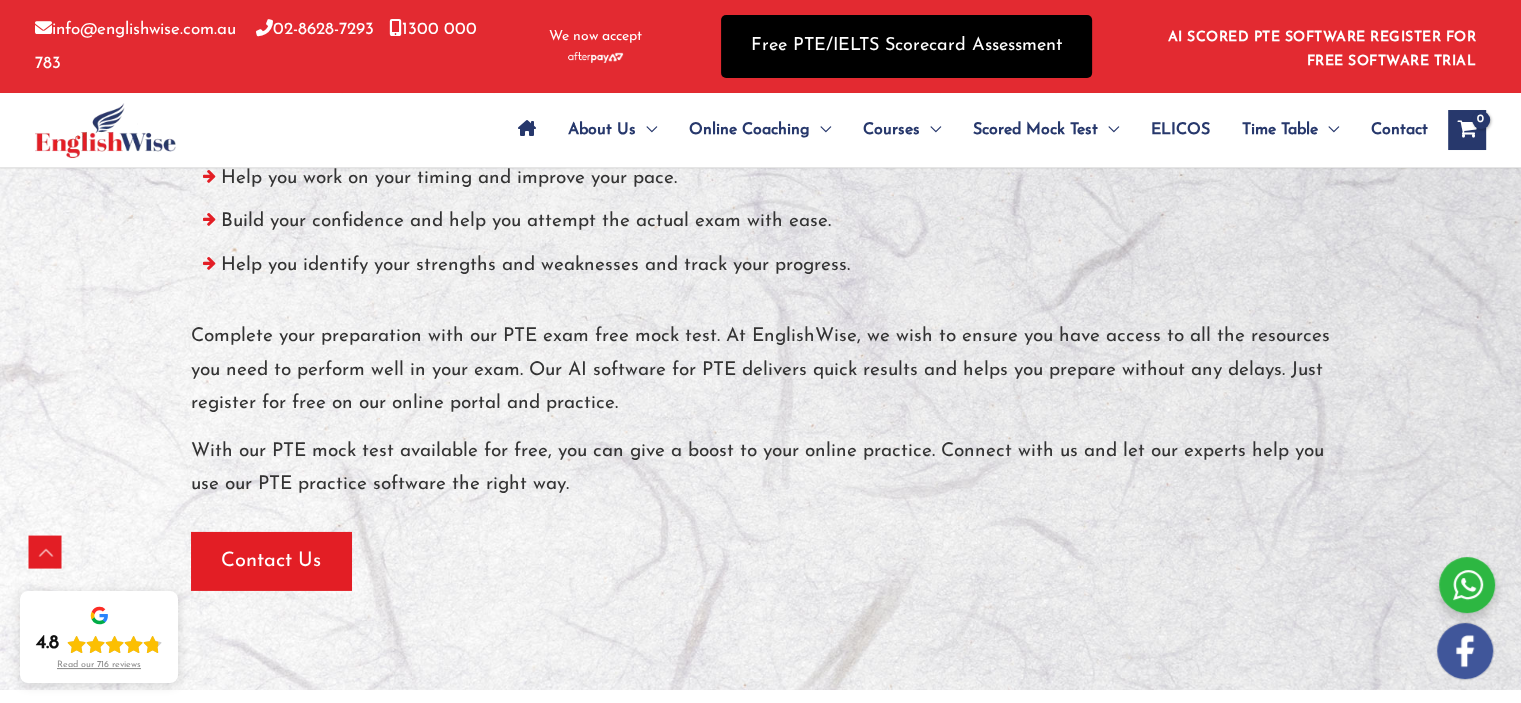 click on "Free PTE/IELTS Scorecard Assessment" at bounding box center [906, 46] 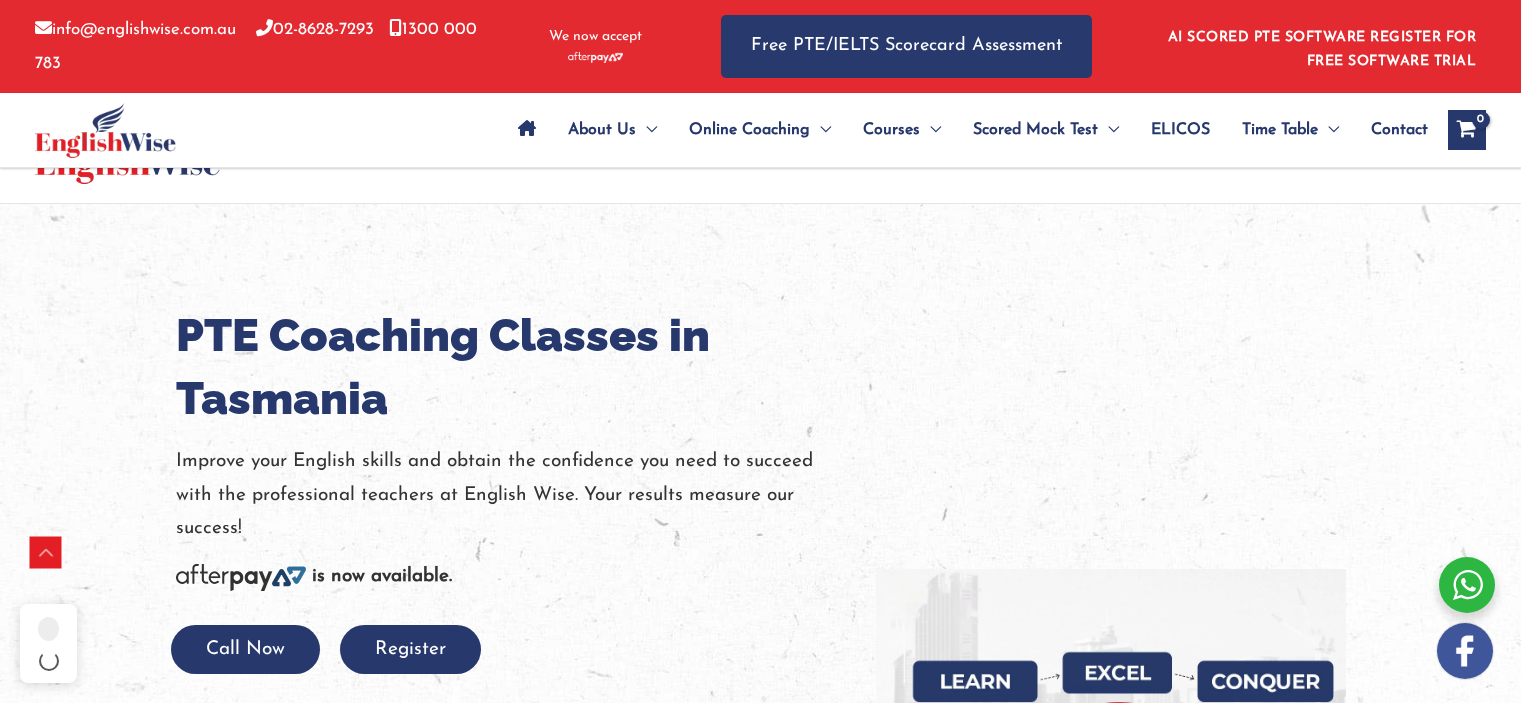 click on "Contact Us" at bounding box center [271, 3195] 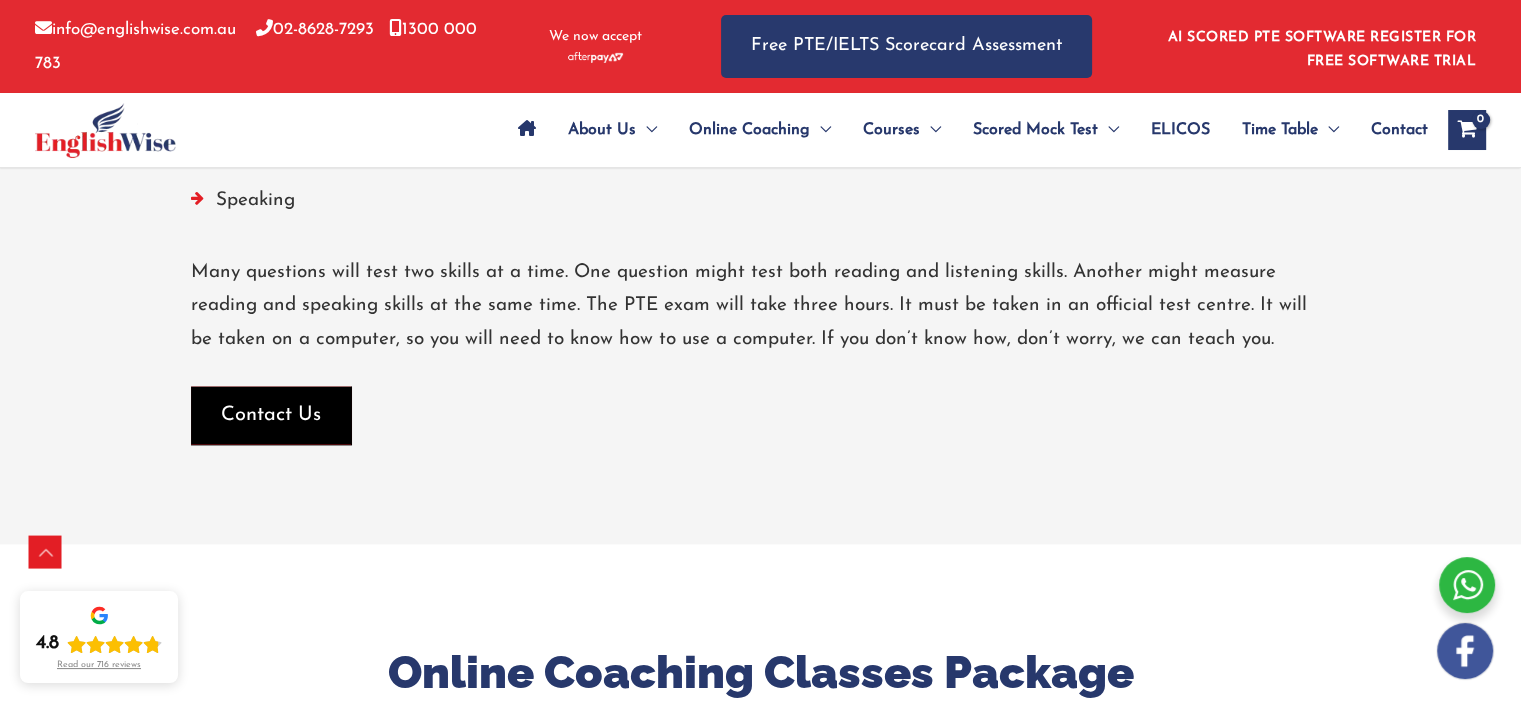 scroll, scrollTop: 2720, scrollLeft: 0, axis: vertical 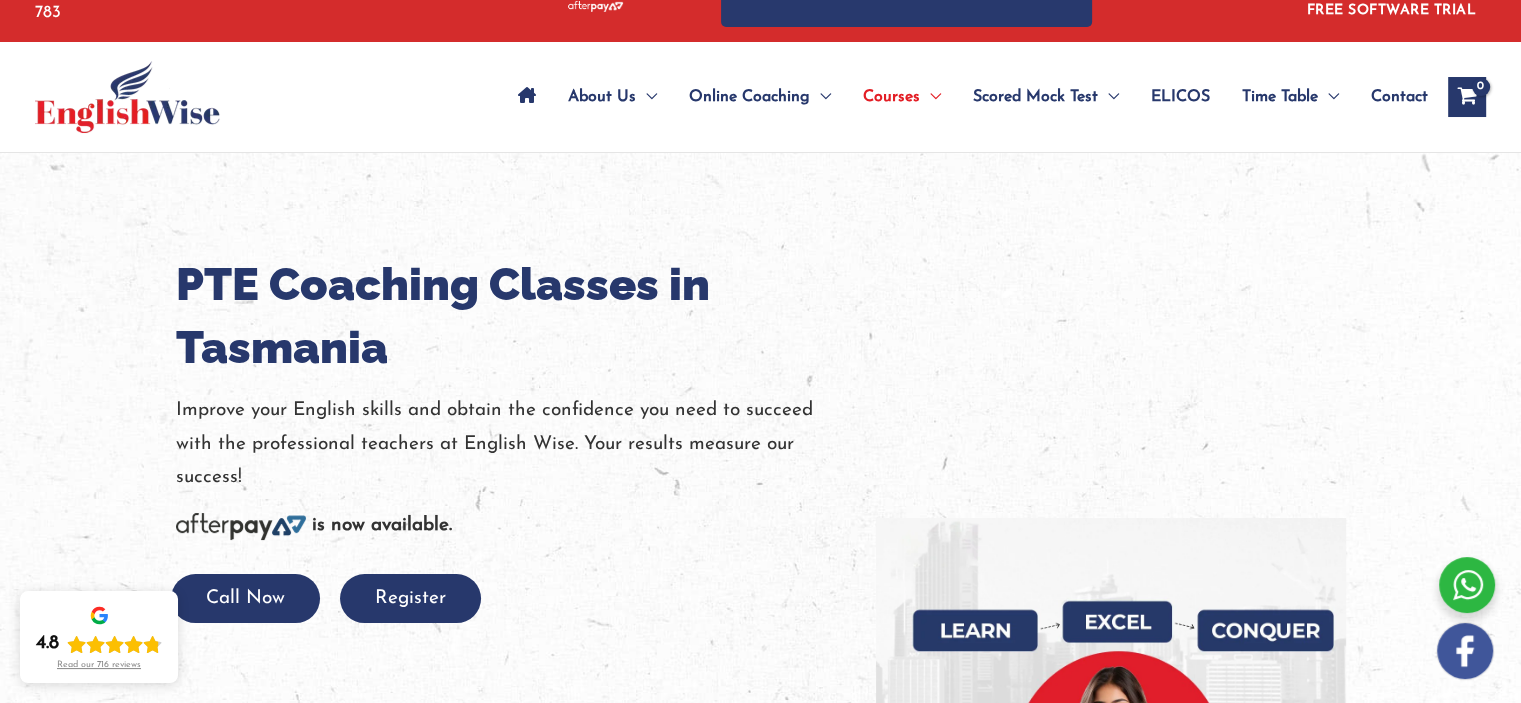 click on "Contact" at bounding box center (1399, 97) 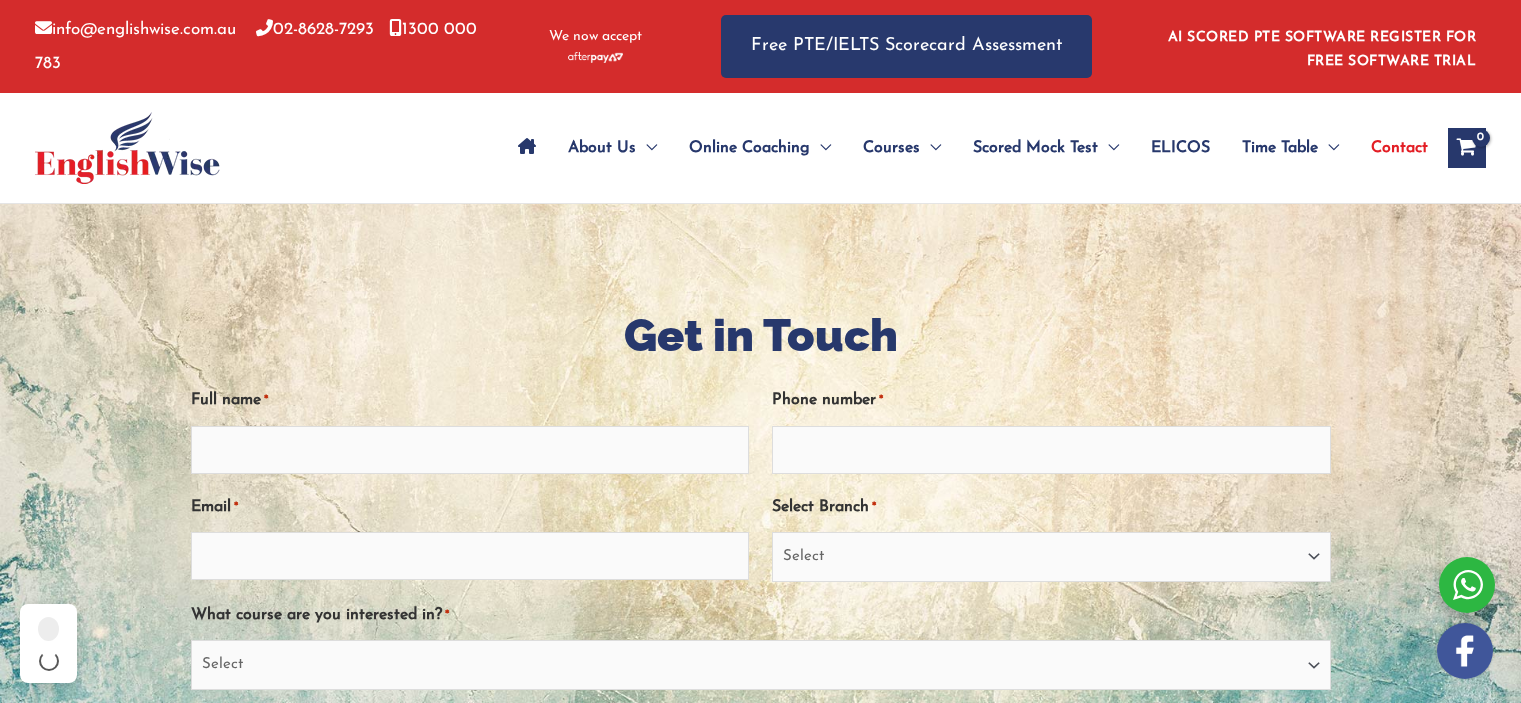 scroll, scrollTop: 0, scrollLeft: 0, axis: both 